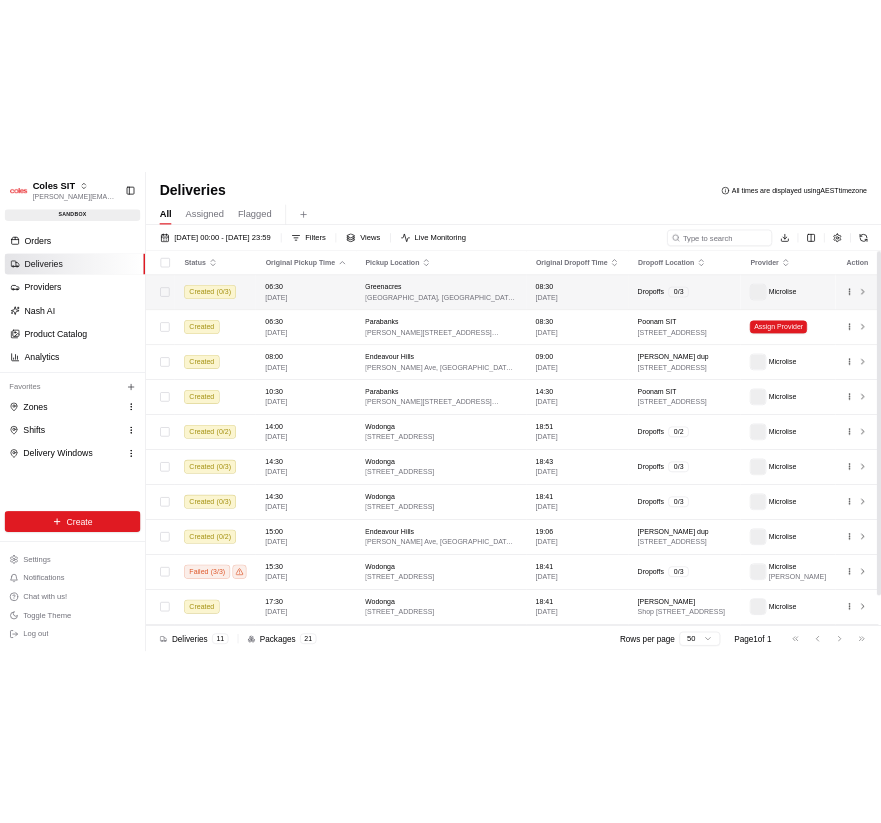 scroll, scrollTop: 0, scrollLeft: 0, axis: both 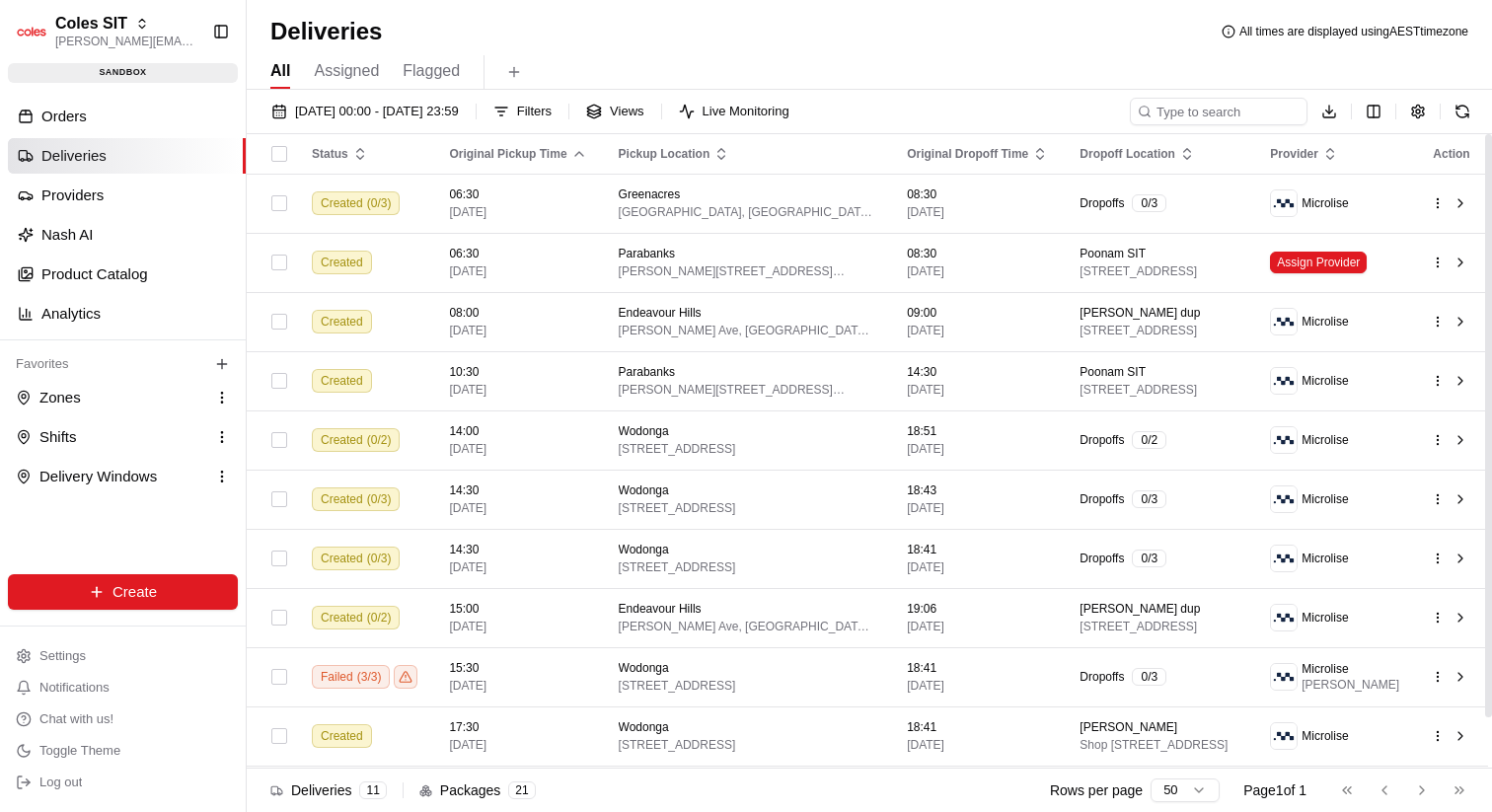 click on "Deliveries All times are displayed using  AEST  timezone All Assigned Flagged [DATE] 00:00 - [DATE] 23:59 Filters Views Live Monitoring Download Status Original Pickup Time Pickup Location Original Dropoff Time Dropoff Location Provider Action Created ( 0 / 3 ) 06:30 [DATE] Greenacres [GEOGRAPHIC_DATA], [GEOGRAPHIC_DATA], SA 5086, AU 08:30 [DATE] Dropoffs 0  /  3 Microlise Created 06:30 [DATE][GEOGRAPHIC_DATA][PERSON_NAME][PERSON_NAME] 08:30 [DATE] Poonam SIT [STREET_ADDRESS] Assign Provider Created 08:00 [DATE] [GEOGRAPHIC_DATA] [PERSON_NAME][GEOGRAPHIC_DATA], AU 09:00 [DATE] [PERSON_NAME] dup [STREET_ADDRESS], AU Microlise Created 10:30 [DATE][GEOGRAPHIC_DATA][PERSON_NAME][PERSON_NAME] 14:30 [DATE] Poonam SIT [STREET_ADDRESS] Microlise Created ( 0 / 2 ) 14:00 [DATE] [GEOGRAPHIC_DATA] [STREET_ADDRESS], AU 18:51 [DATE] Dropoffs 0  /  2 Microlise Created ( 0 / 3 ) 14:30 Wodonga" at bounding box center (869, 406) 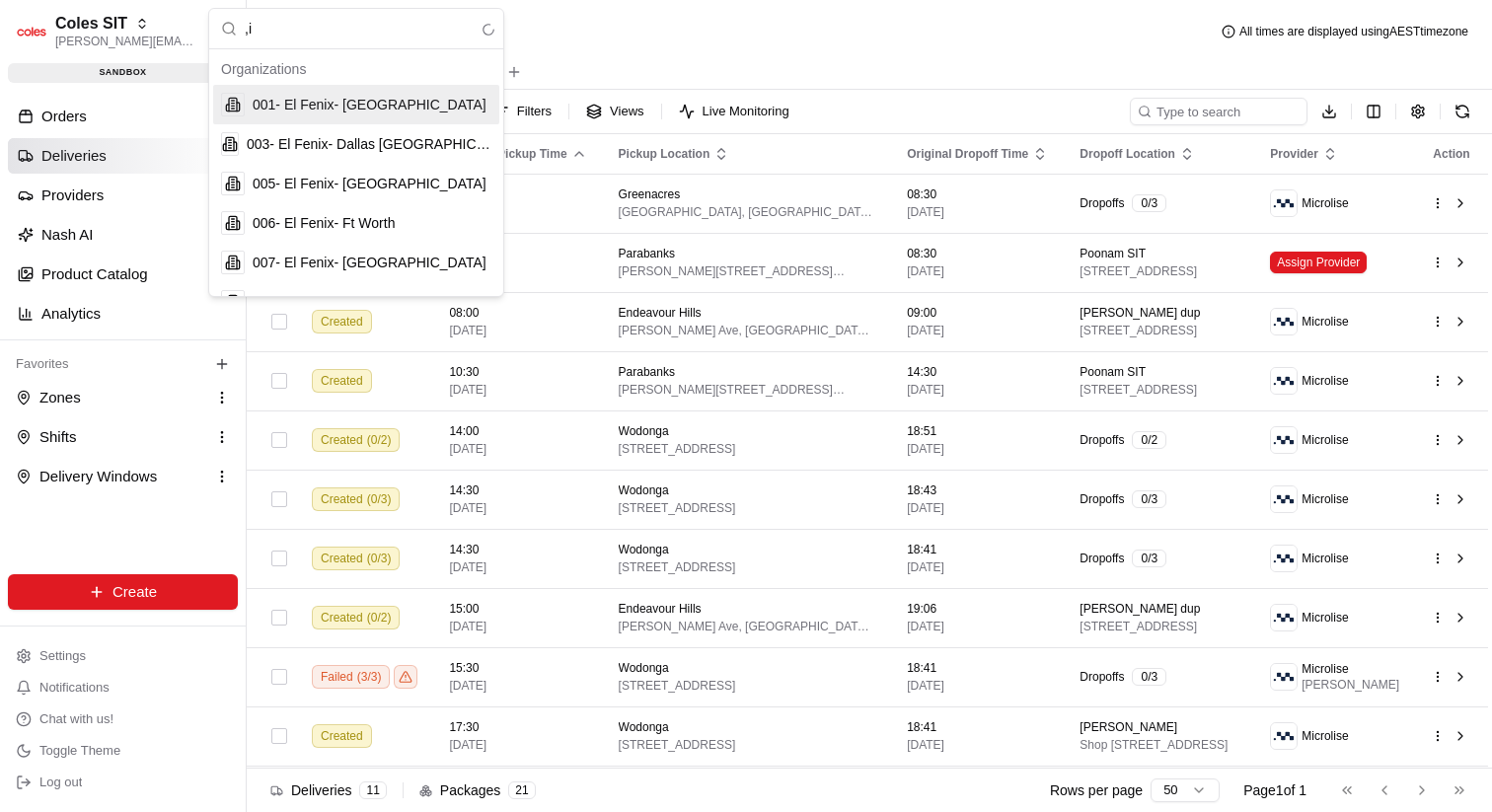 type on "," 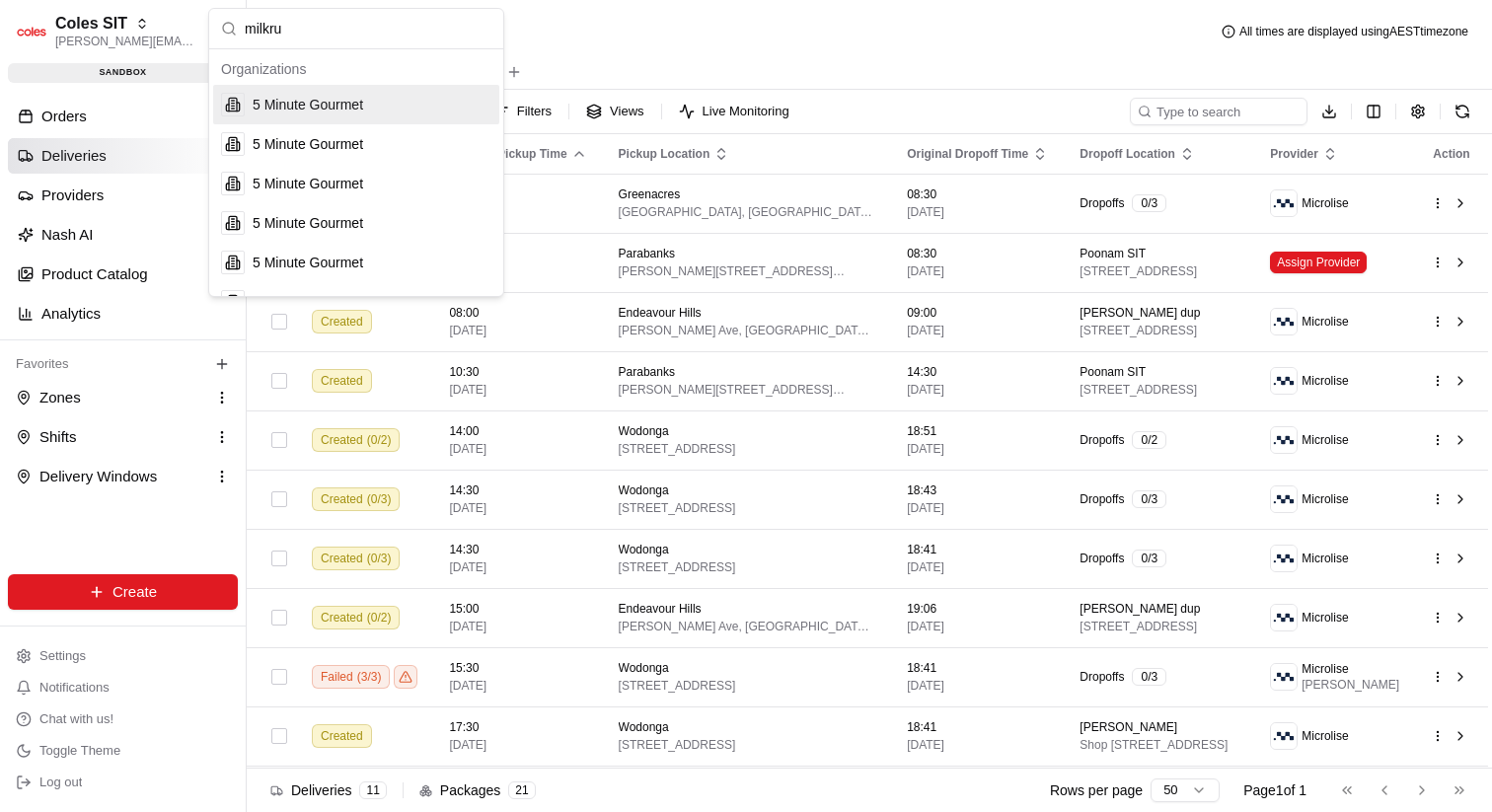 type on "milkrun" 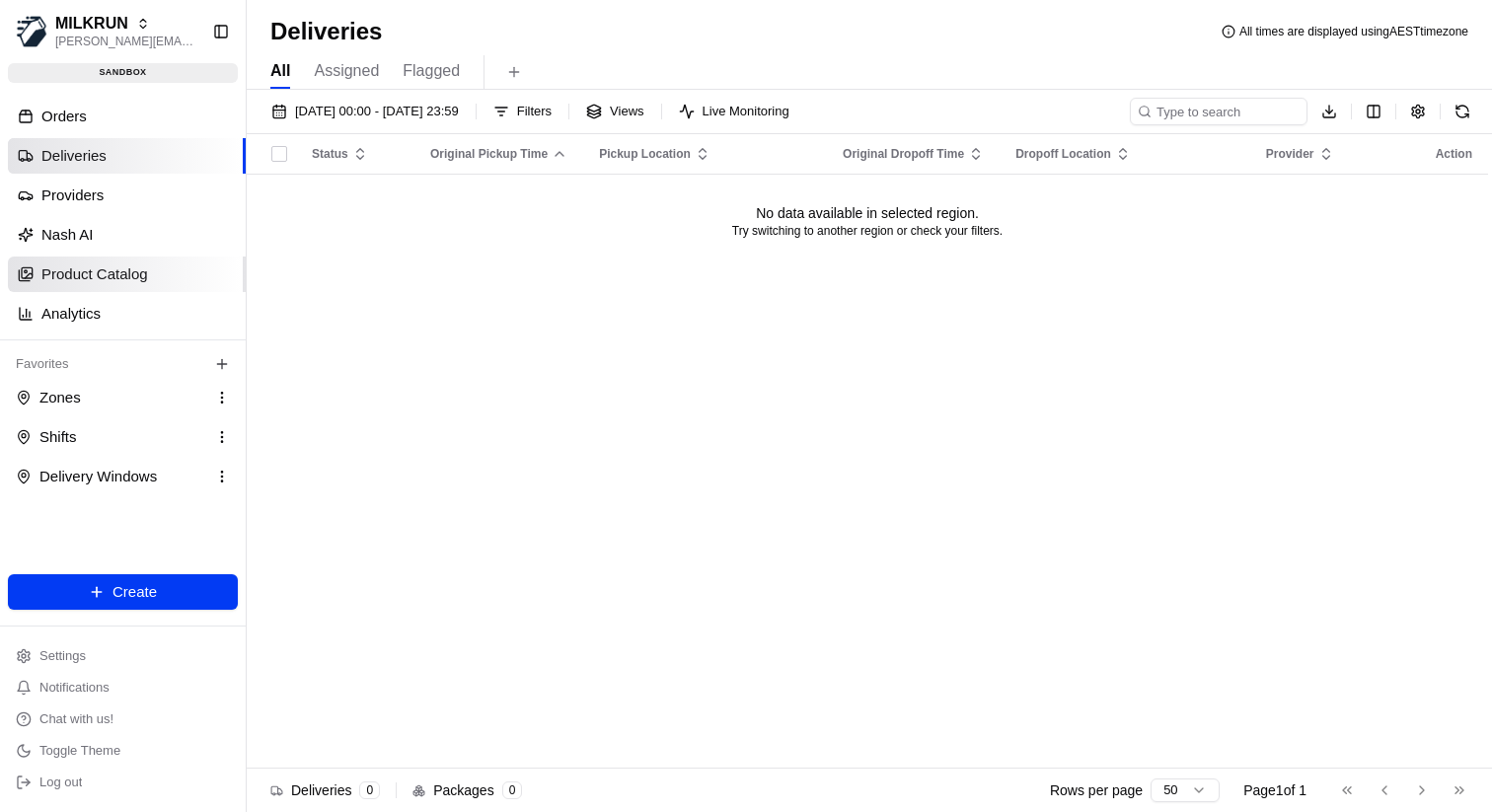 click on "Product Catalog" at bounding box center [126, 274] 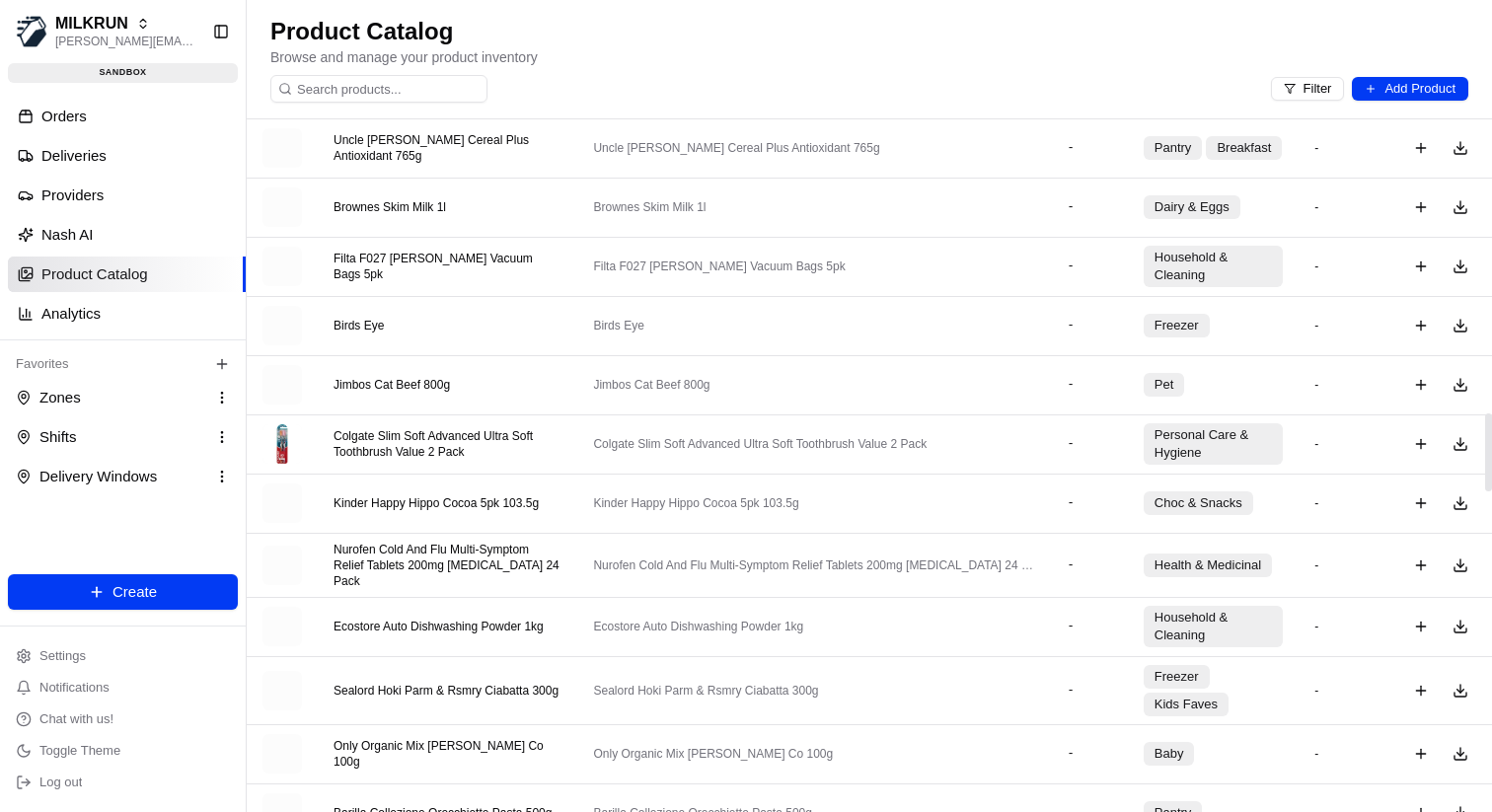 scroll, scrollTop: 2601, scrollLeft: 0, axis: vertical 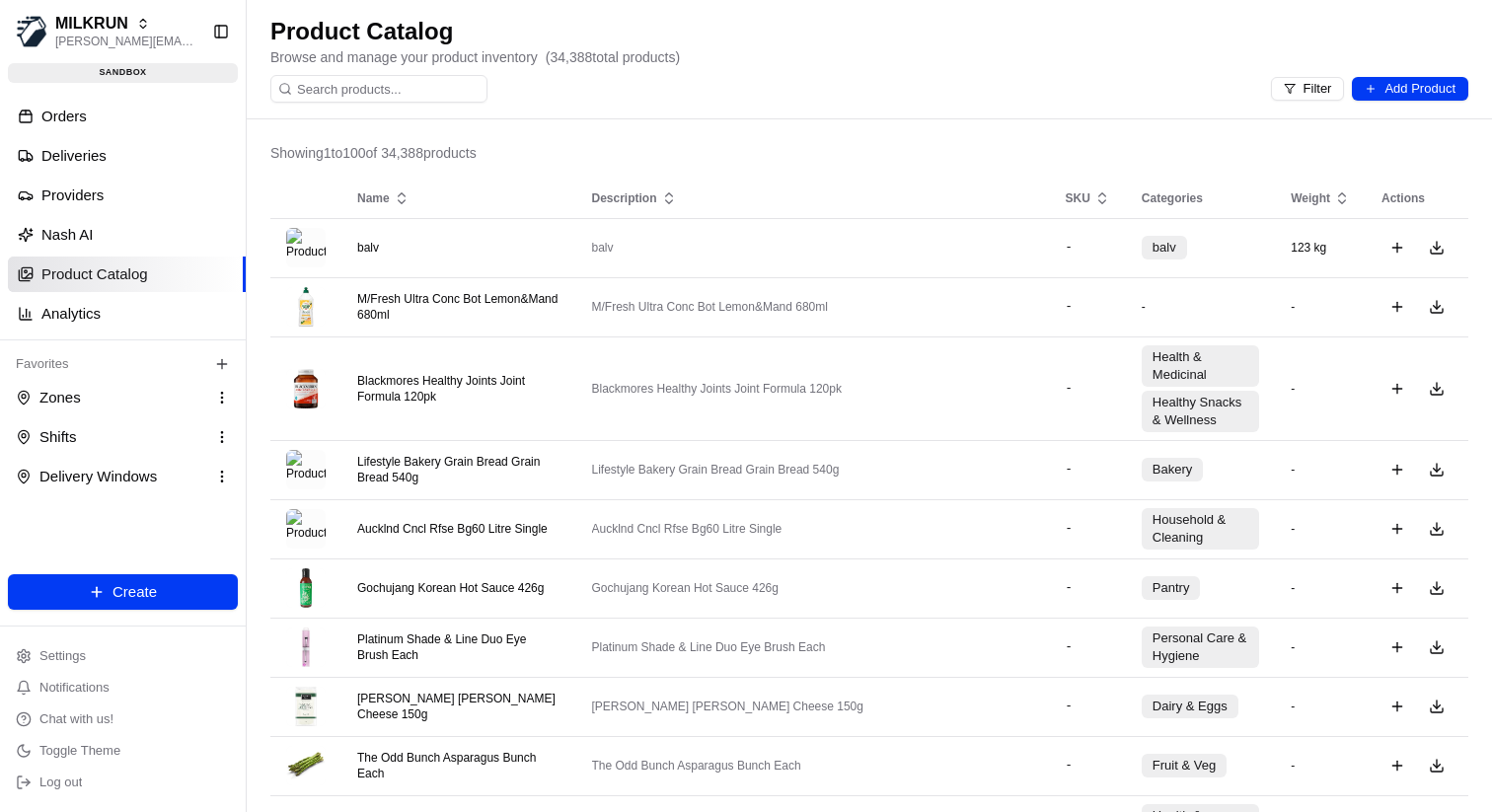 click on "Product Catalog Browse and manage your product inventory ( 34,388  total products) Filter Add Product" at bounding box center (869, 59) 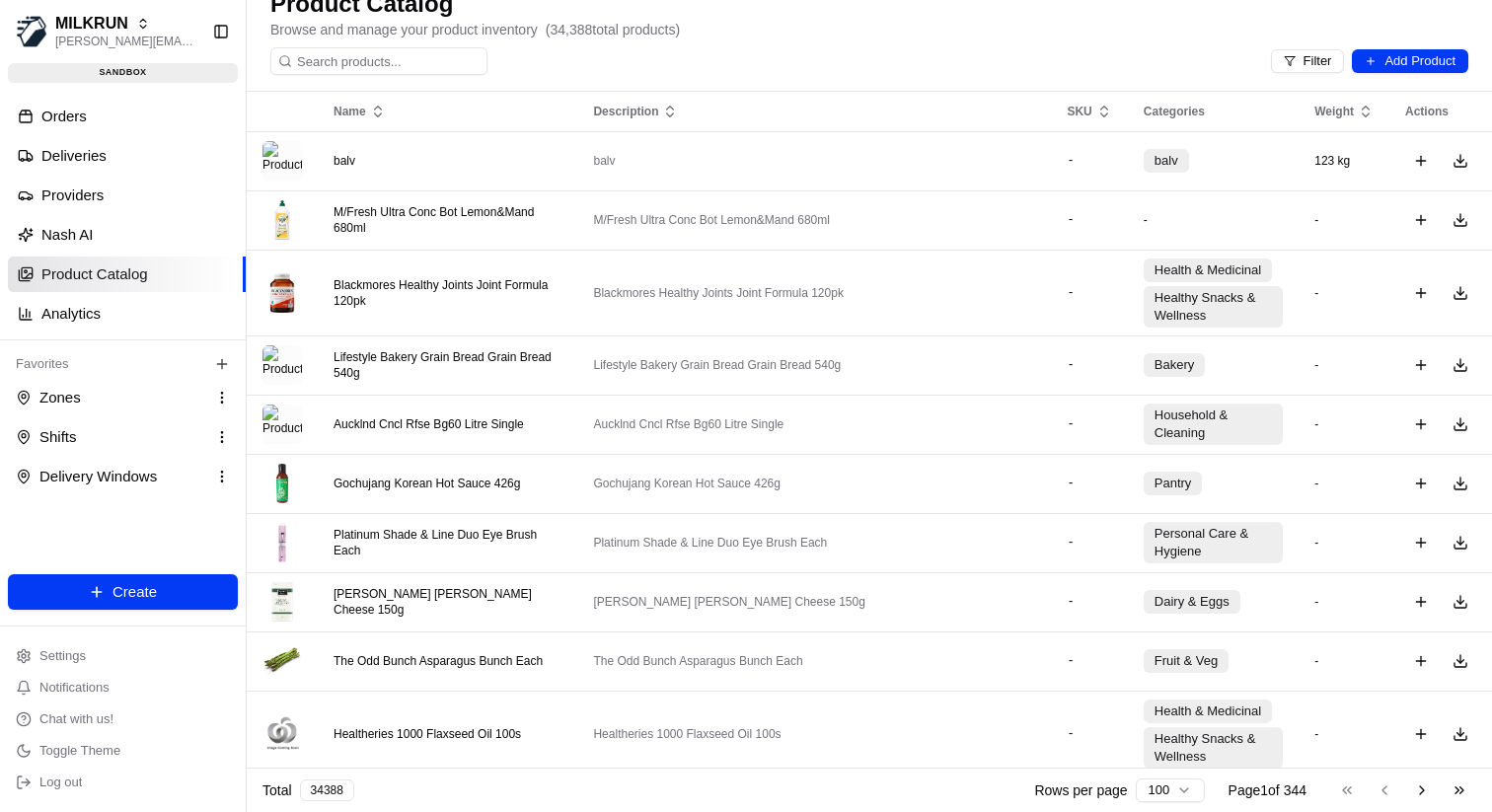 scroll, scrollTop: 0, scrollLeft: 0, axis: both 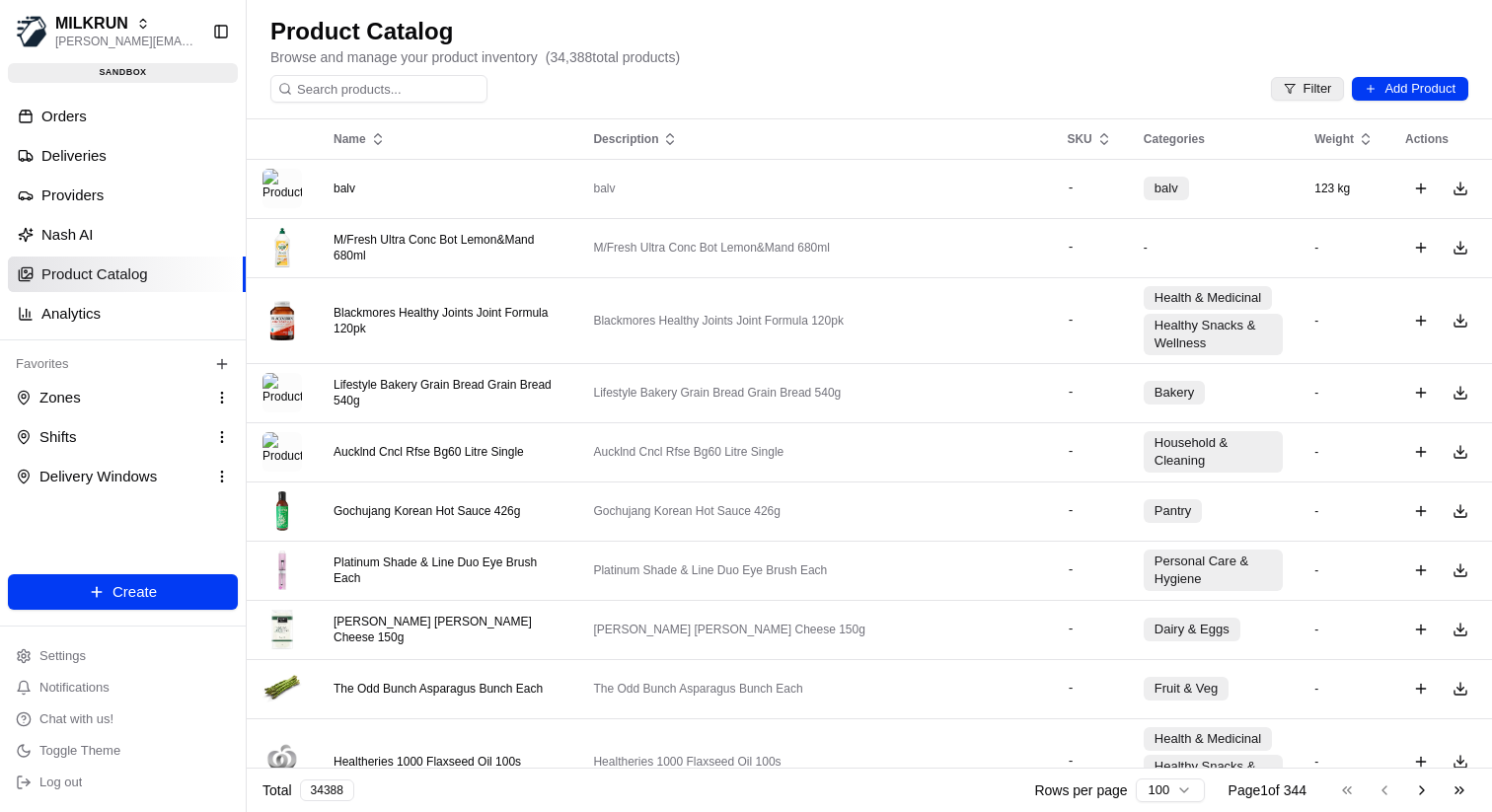 click on "Filter" at bounding box center [1307, 89] 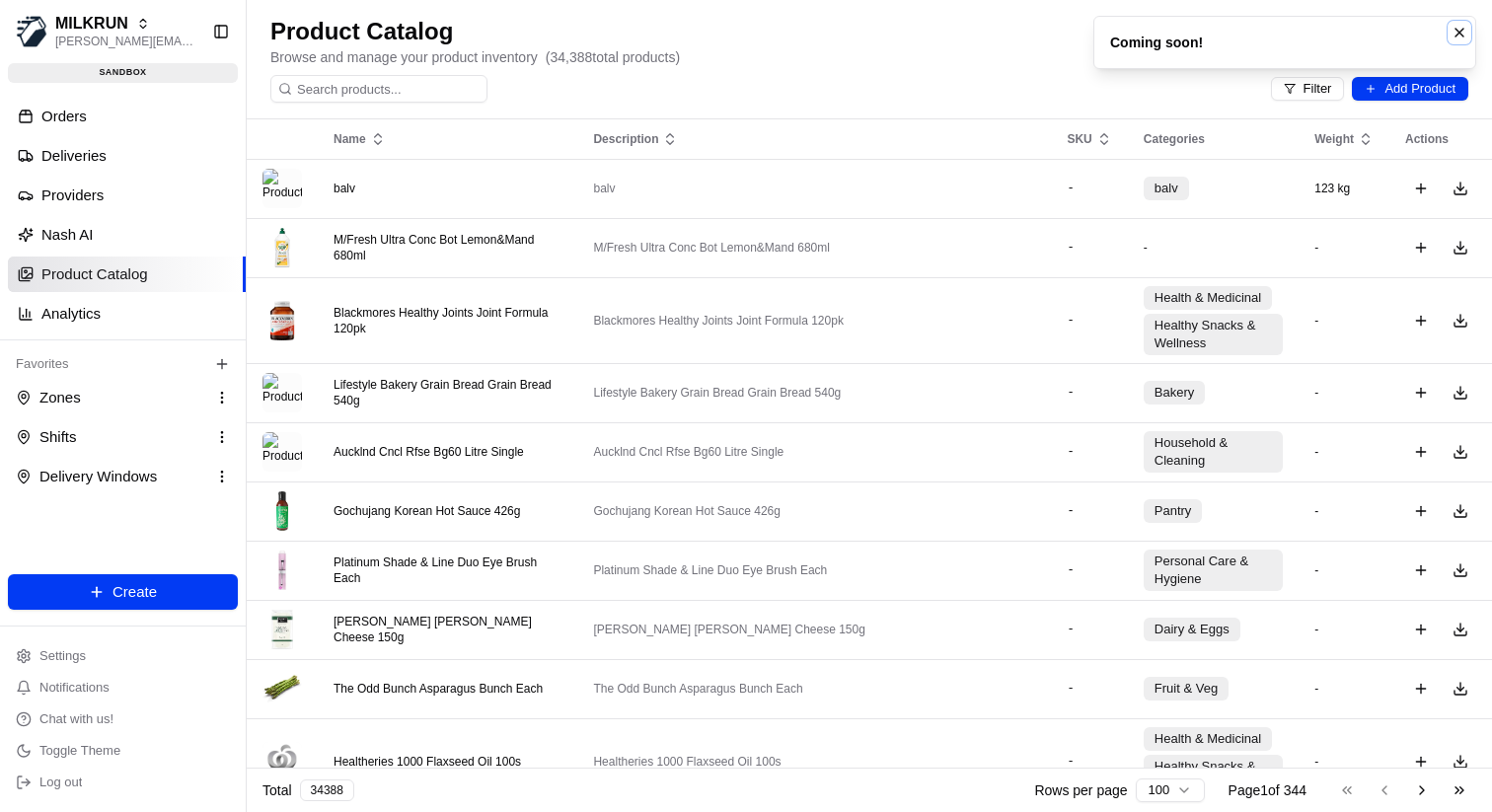 click at bounding box center [1459, 33] 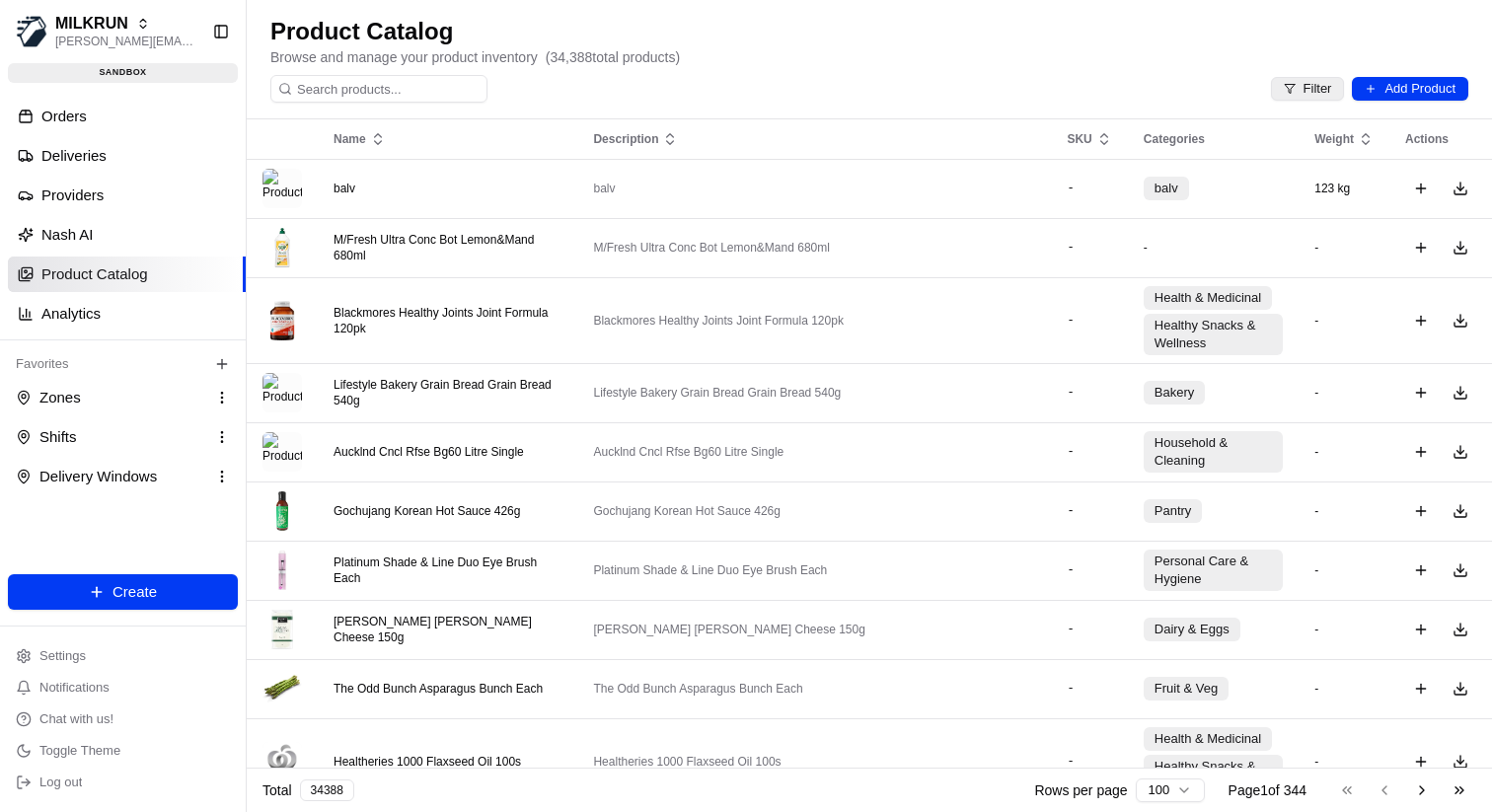 click on "Filter" at bounding box center (1307, 89) 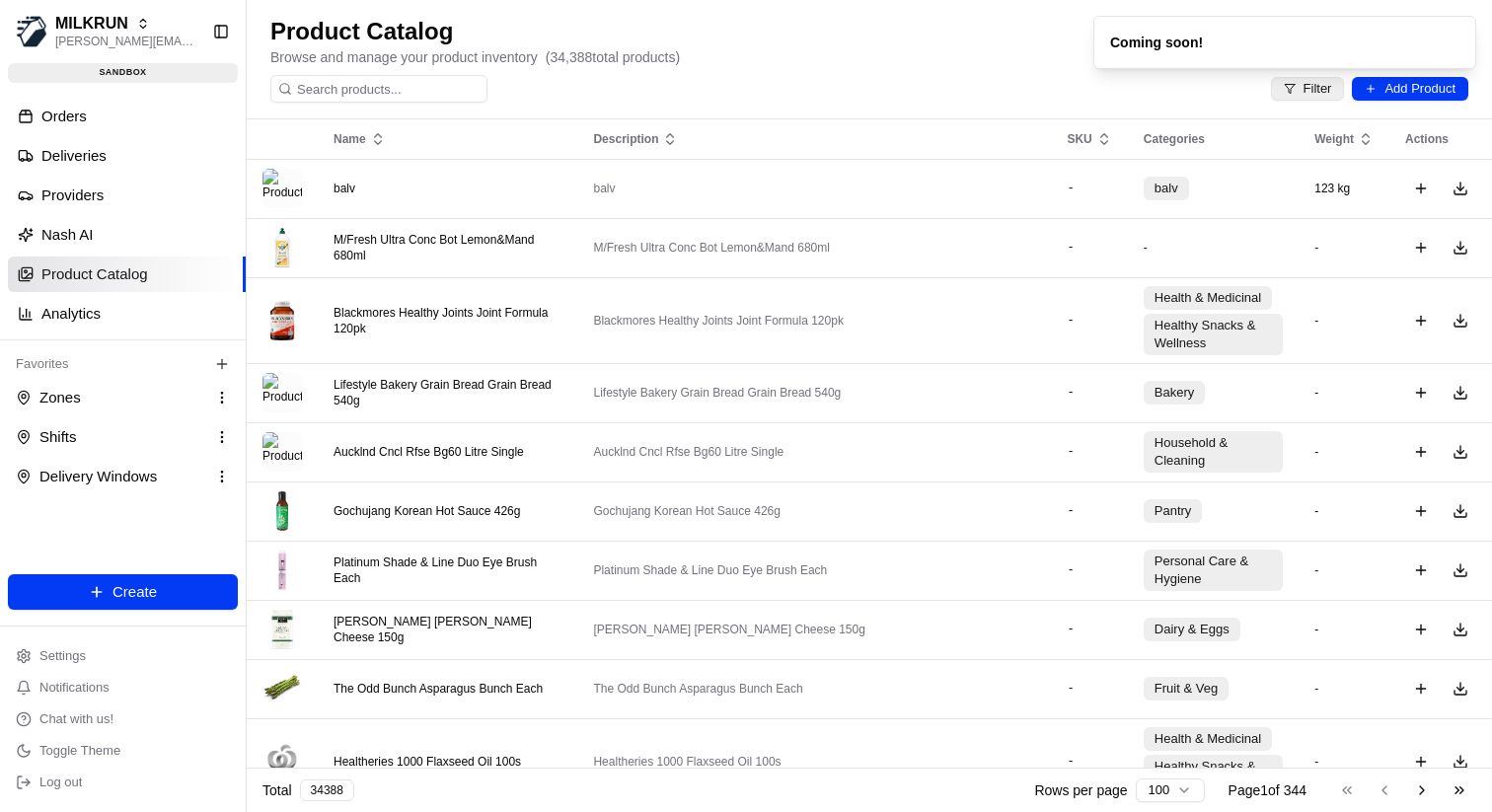 type 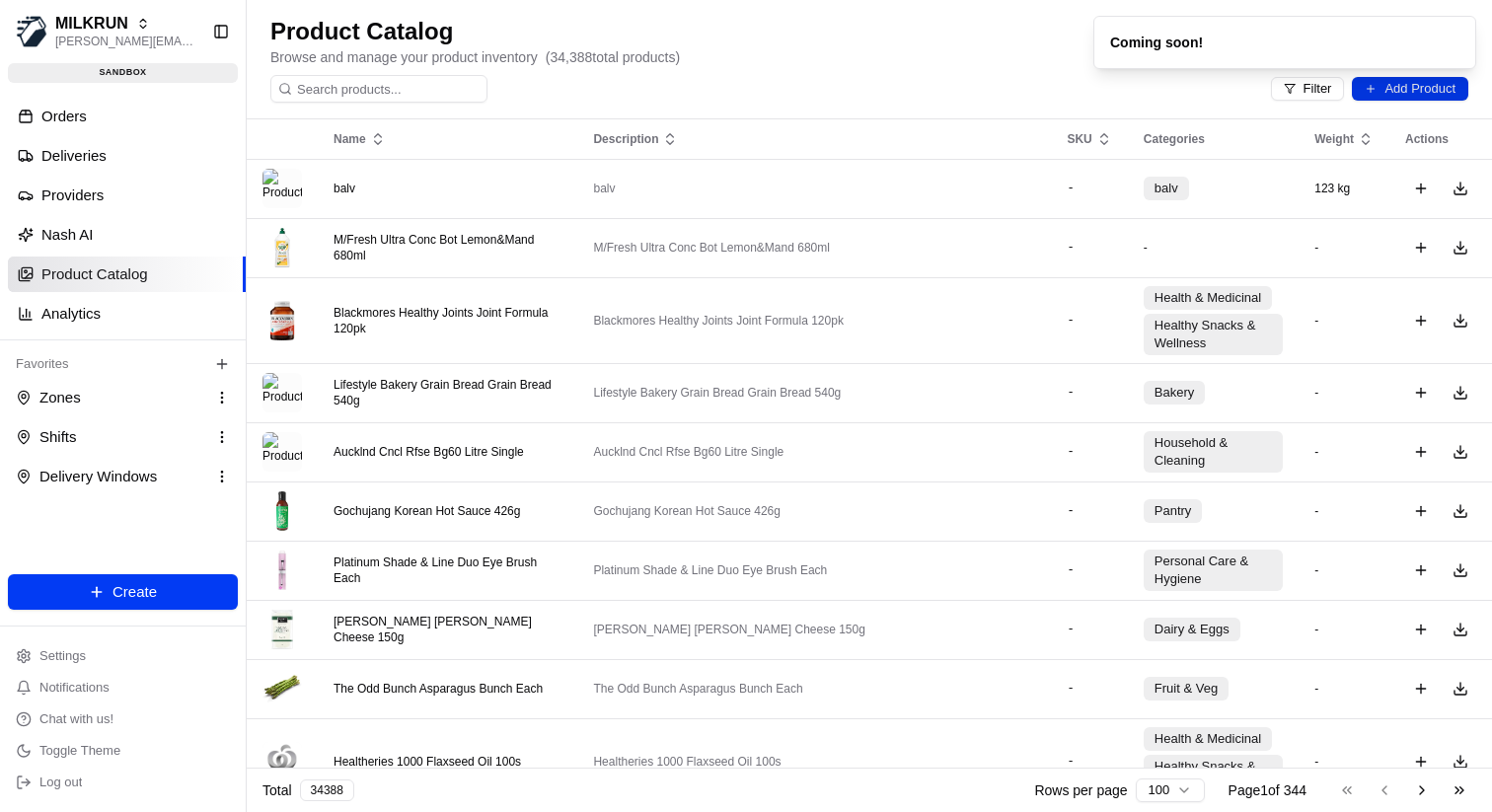 click on "Add Product" at bounding box center [1410, 89] 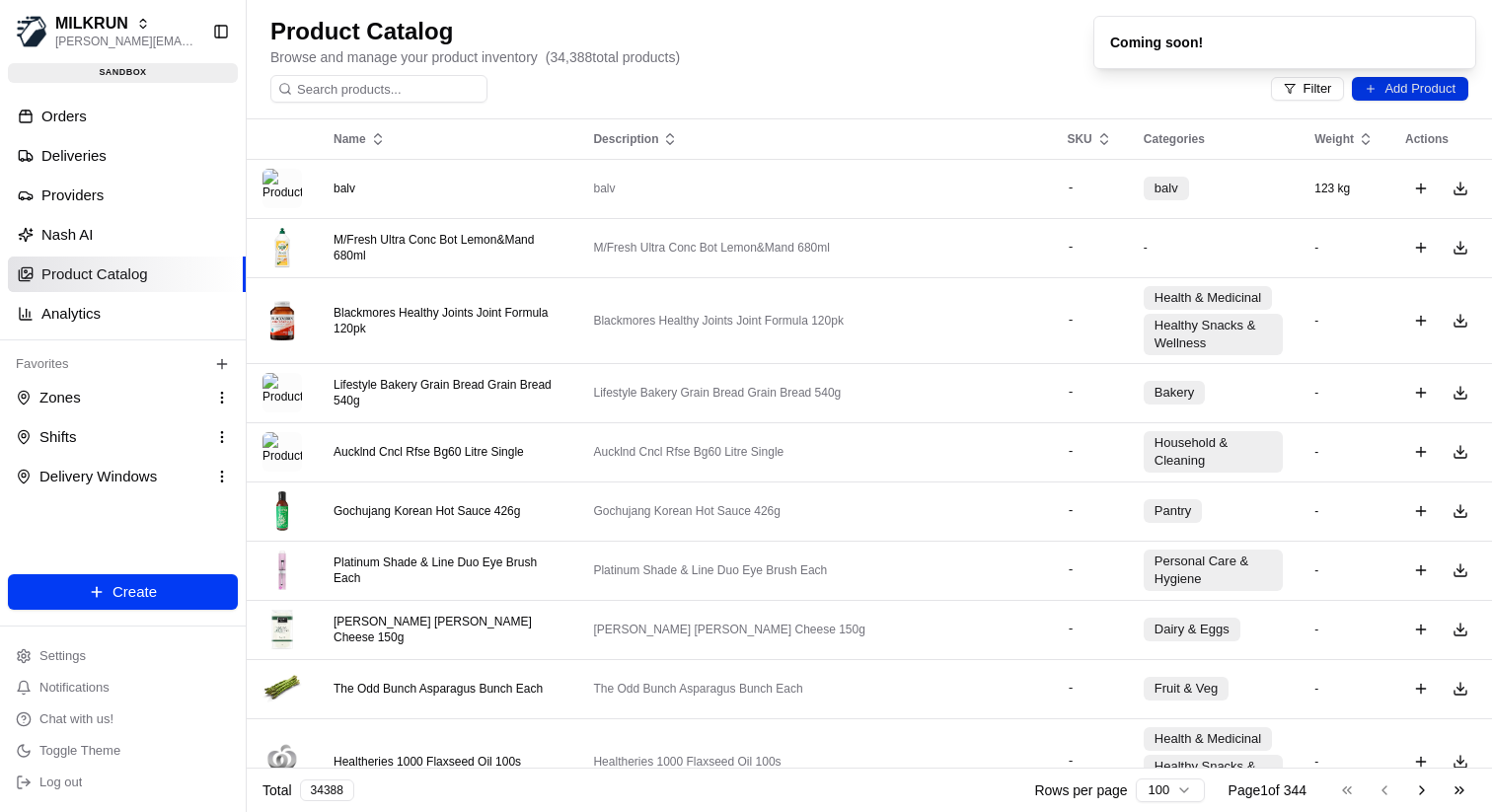 click on "Add Product" at bounding box center (1410, 89) 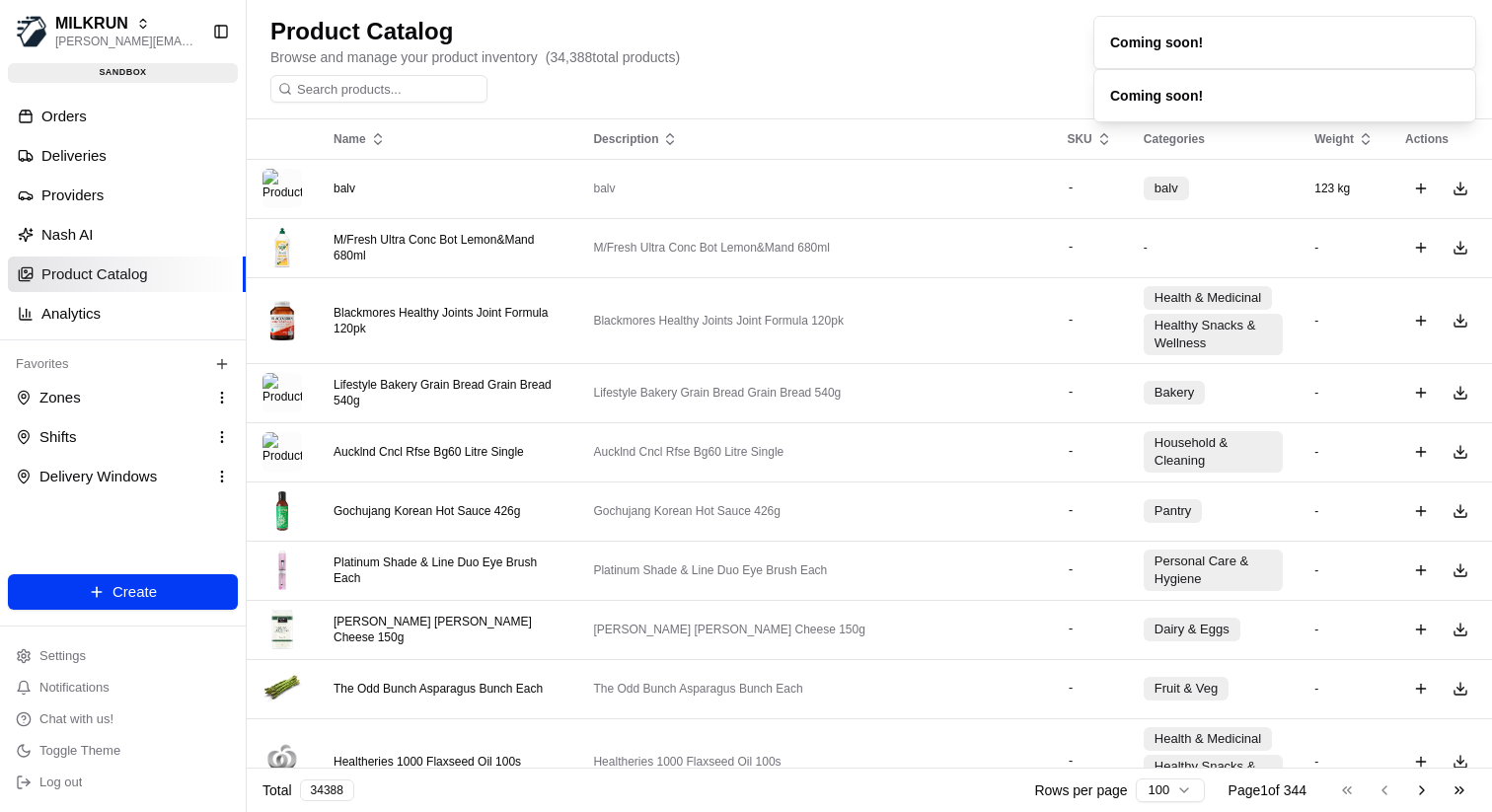 click on "Coming soon!" at bounding box center (1285, 96) 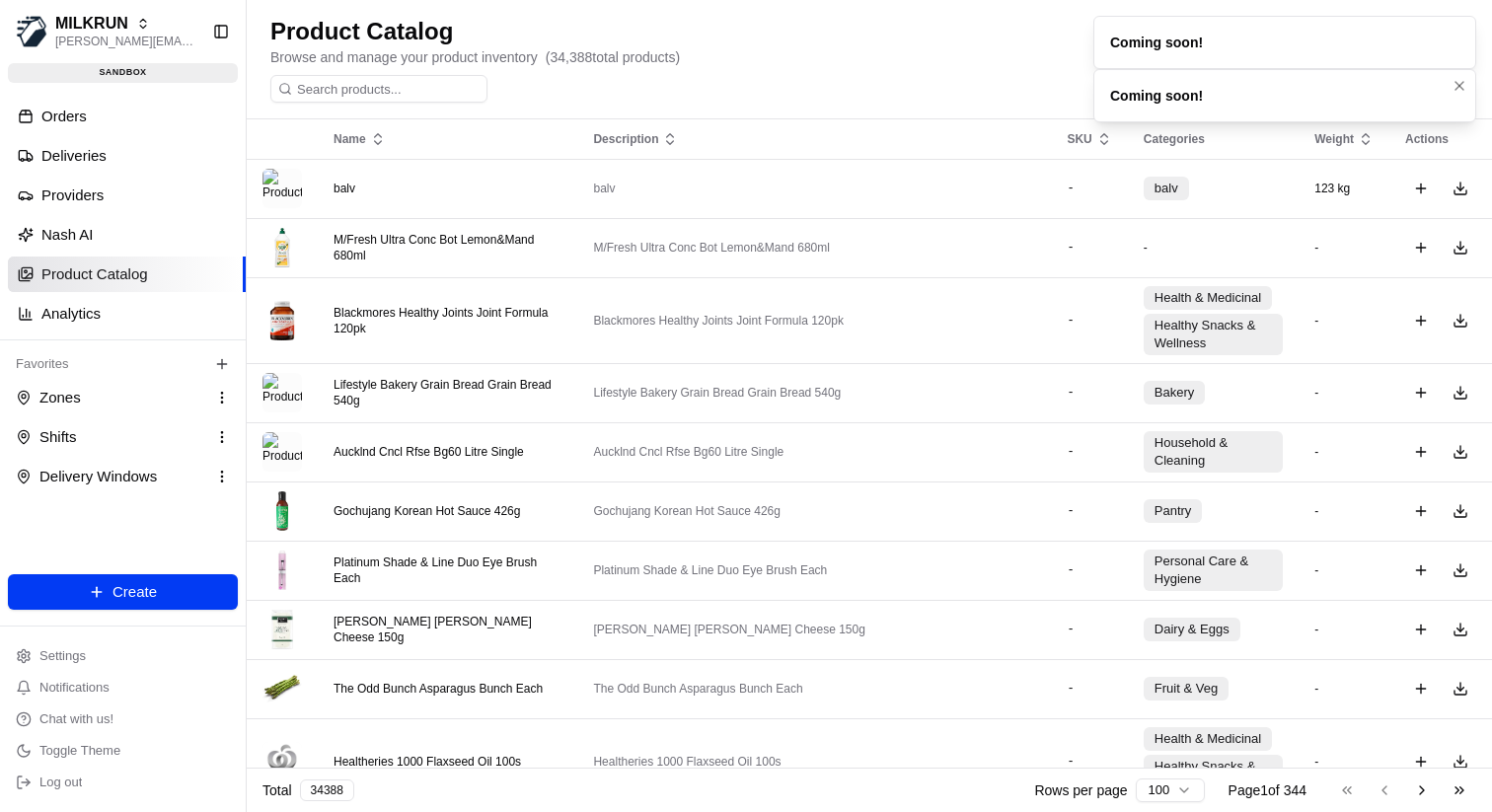 type 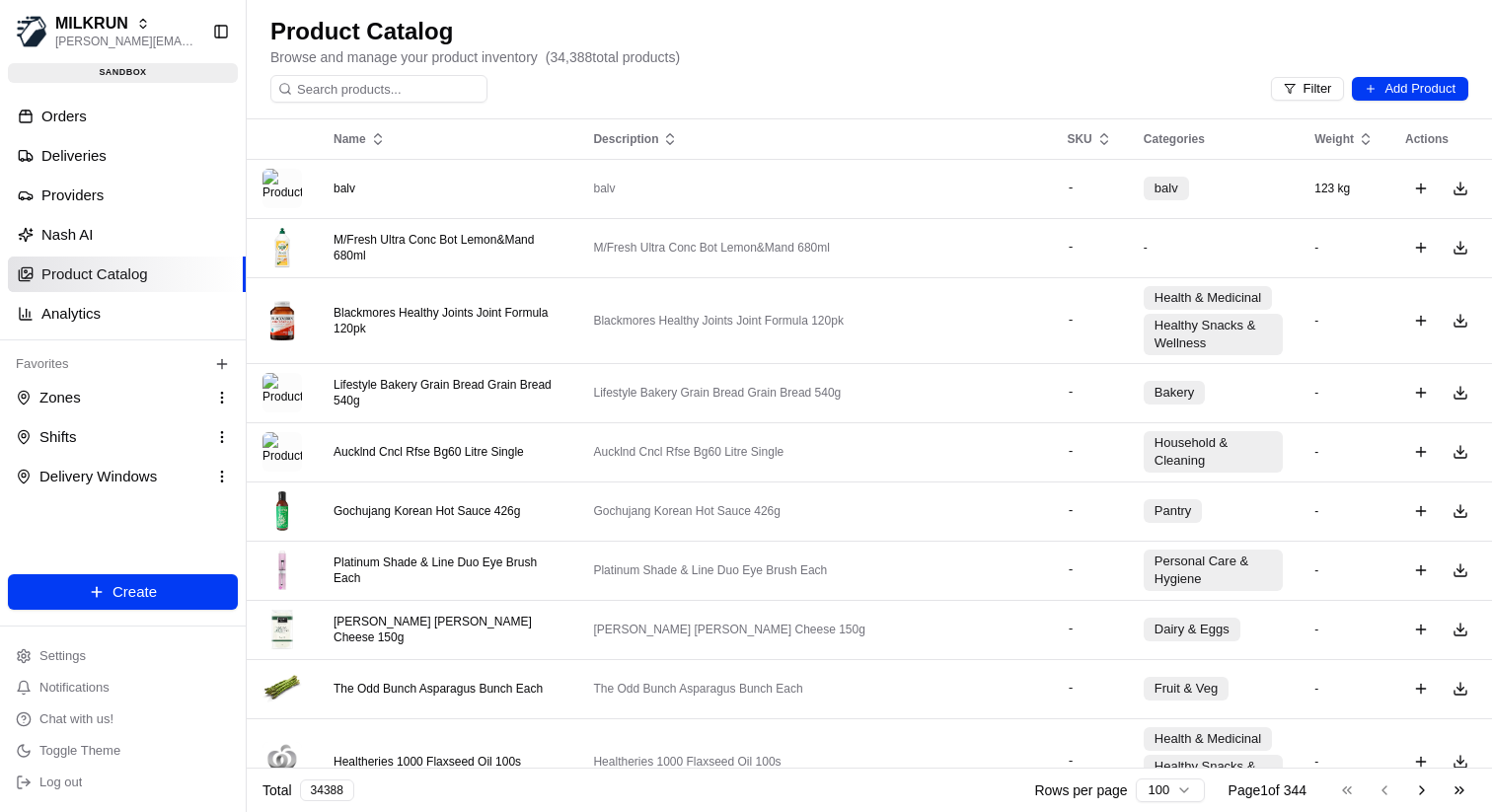click on "Filter Add Product" at bounding box center (869, 89) 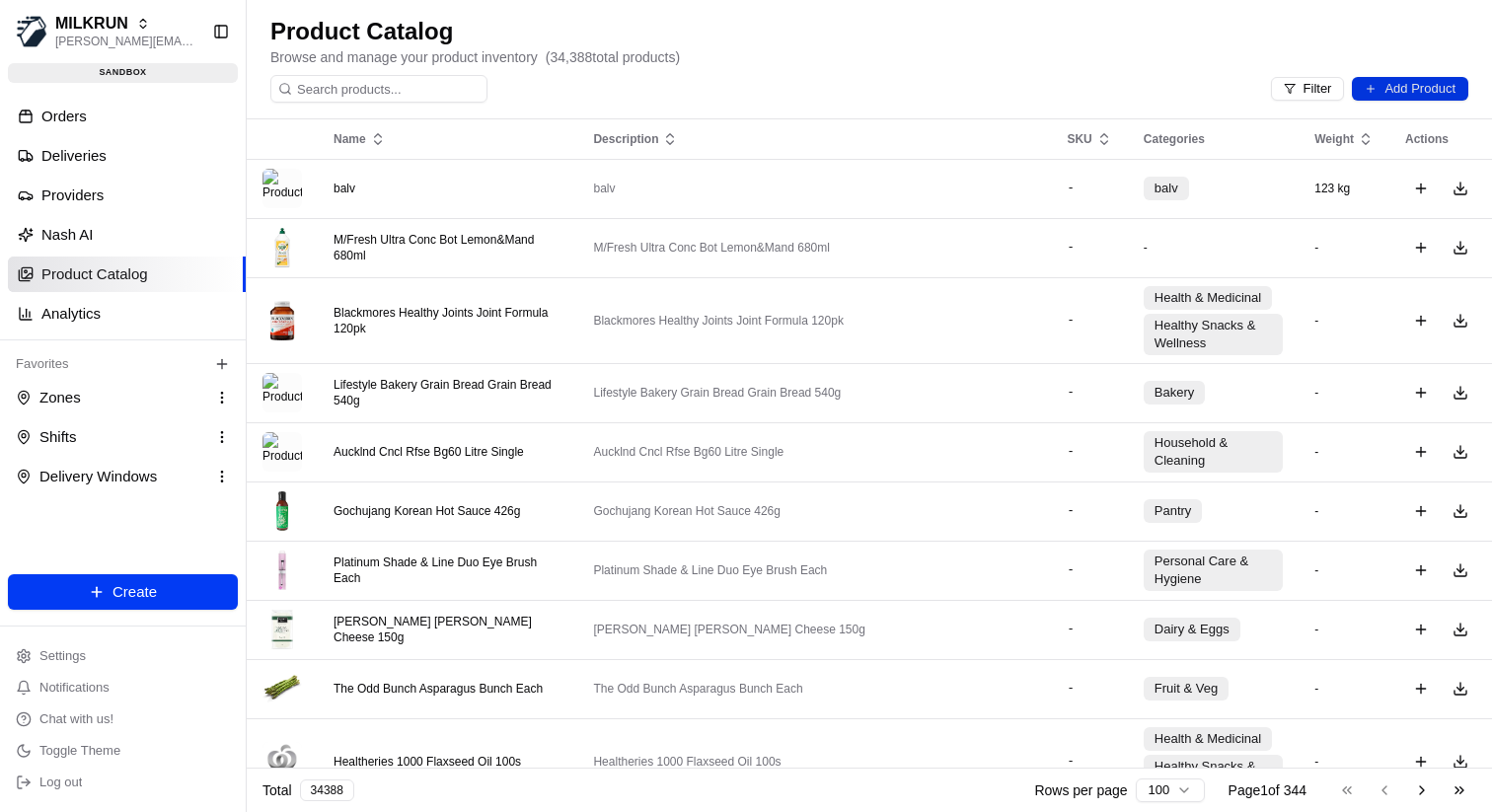 click on "Add Product" at bounding box center [1410, 89] 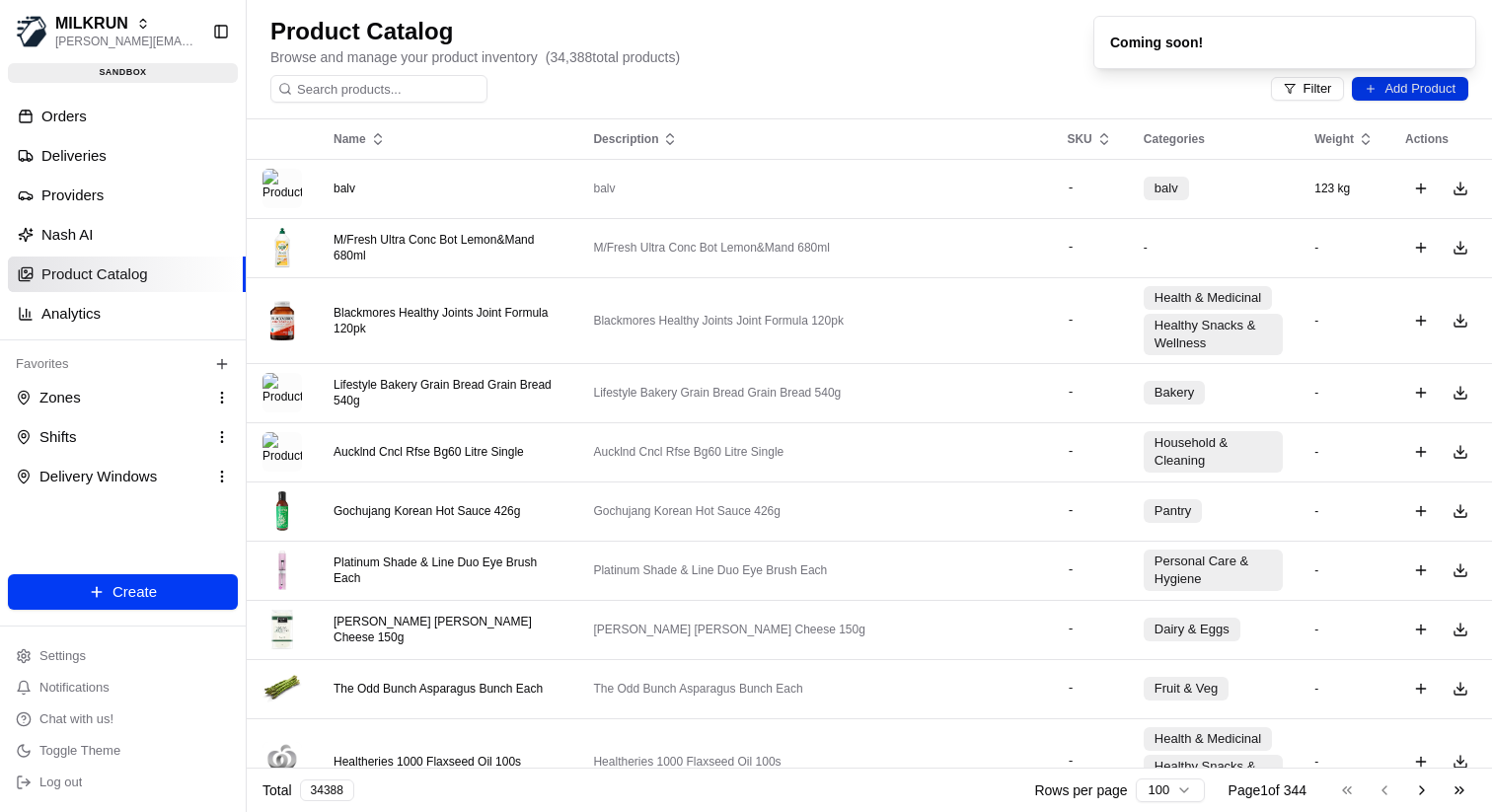 type 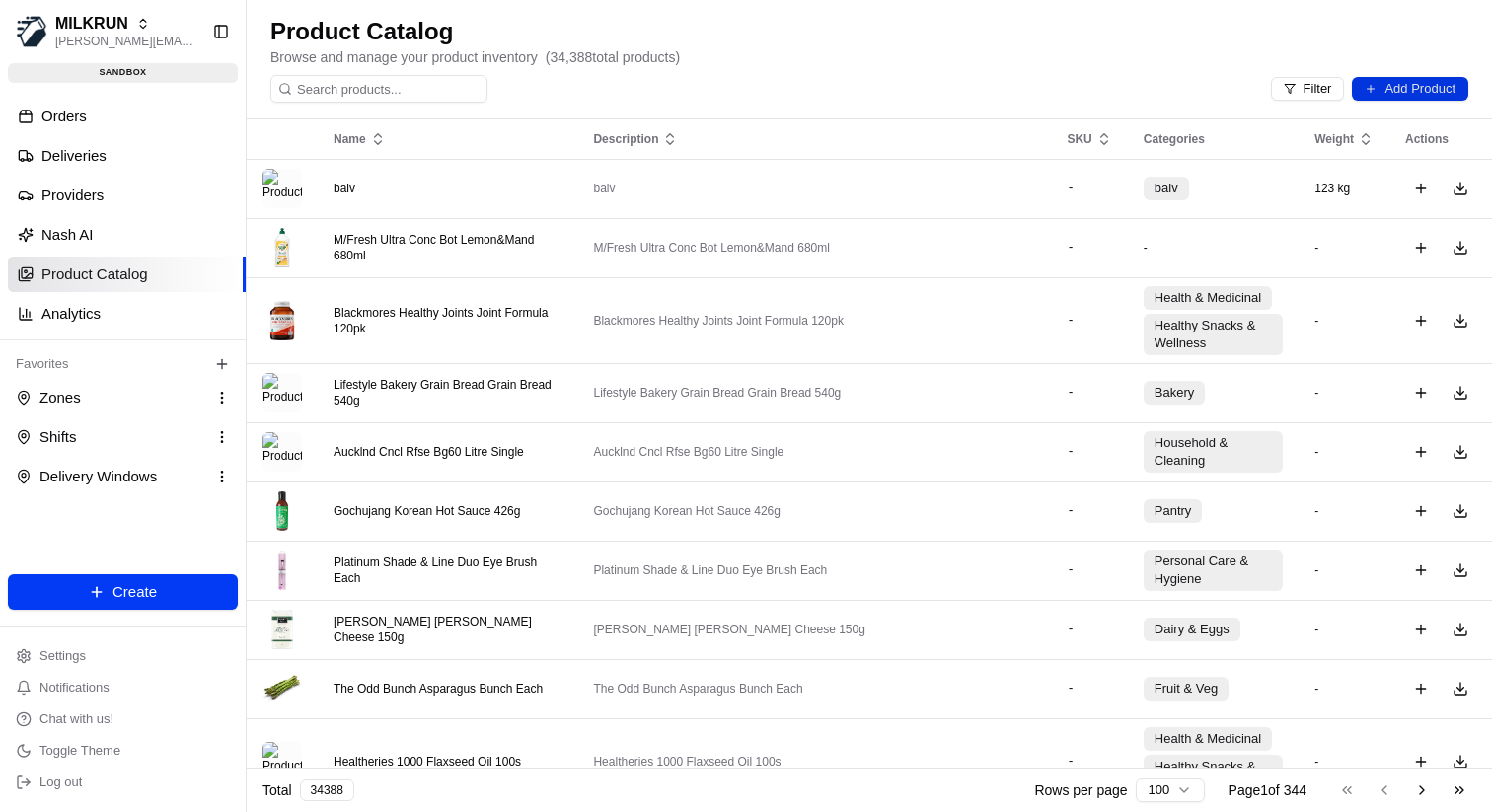 click on "Add Product" at bounding box center [1410, 89] 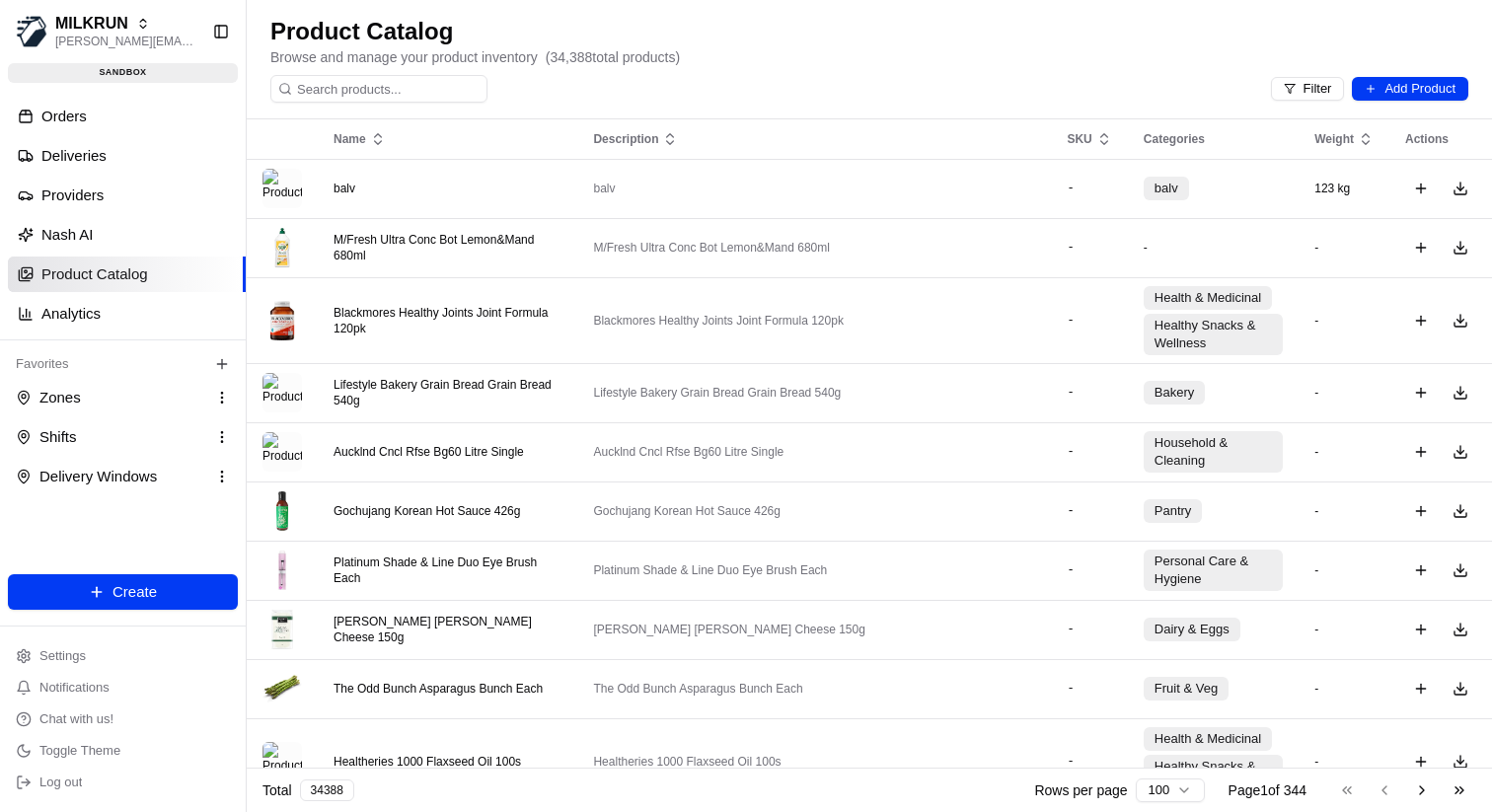 click on "Browse and manage your product inventory ( 34,388  total products)" at bounding box center [869, 57] 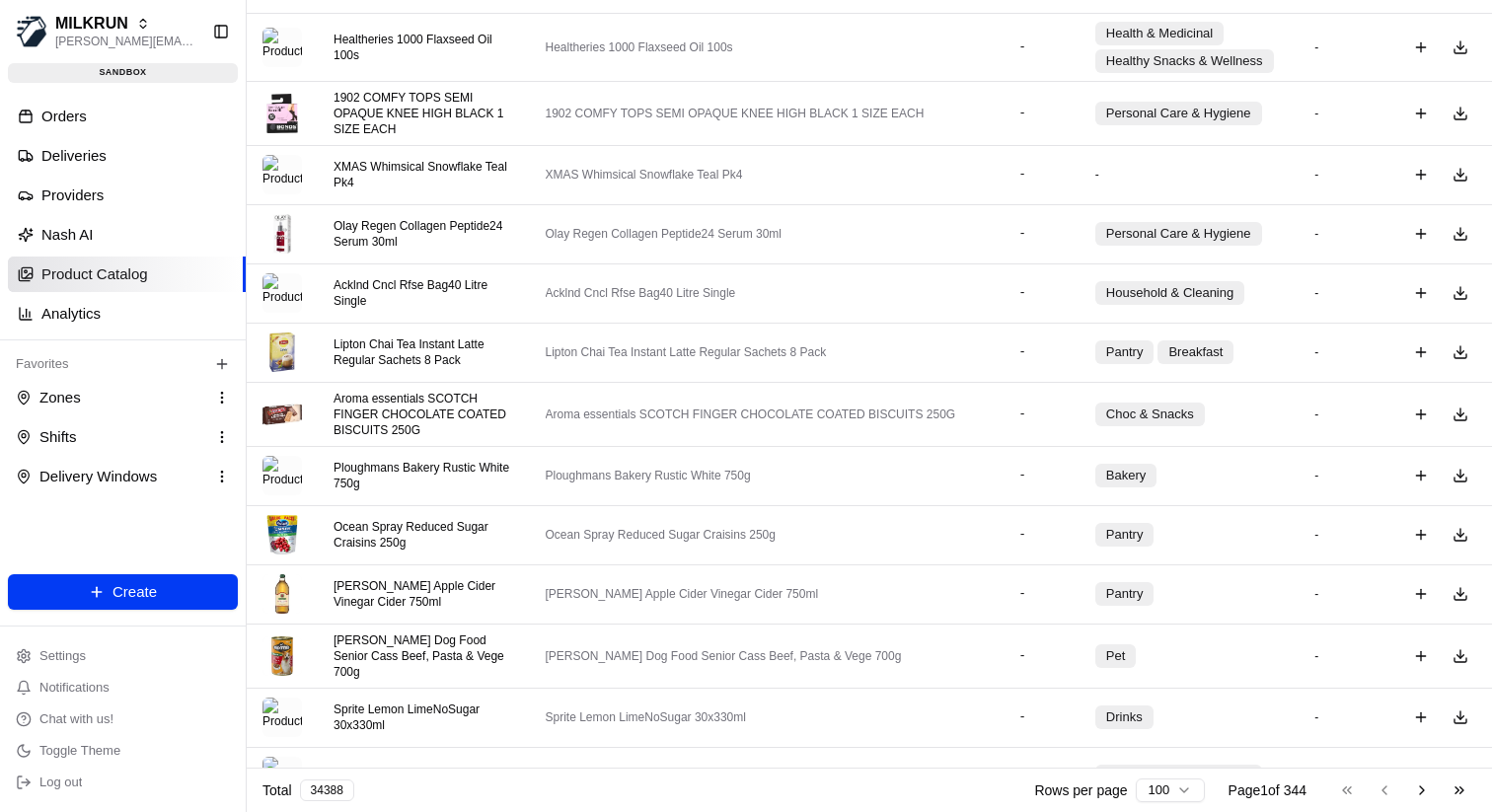 scroll, scrollTop: 0, scrollLeft: 0, axis: both 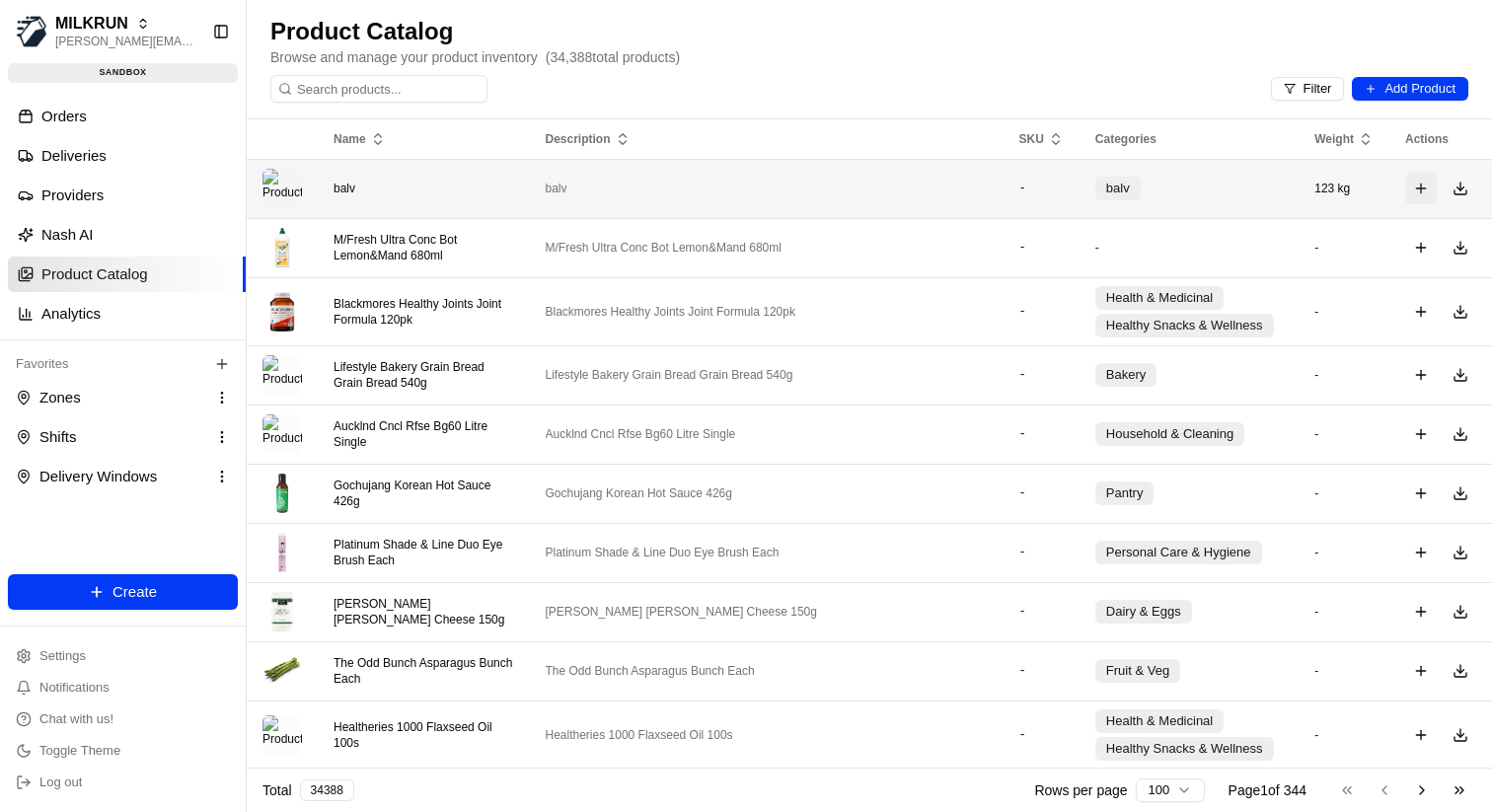 click on "Edit" at bounding box center [1421, 188] 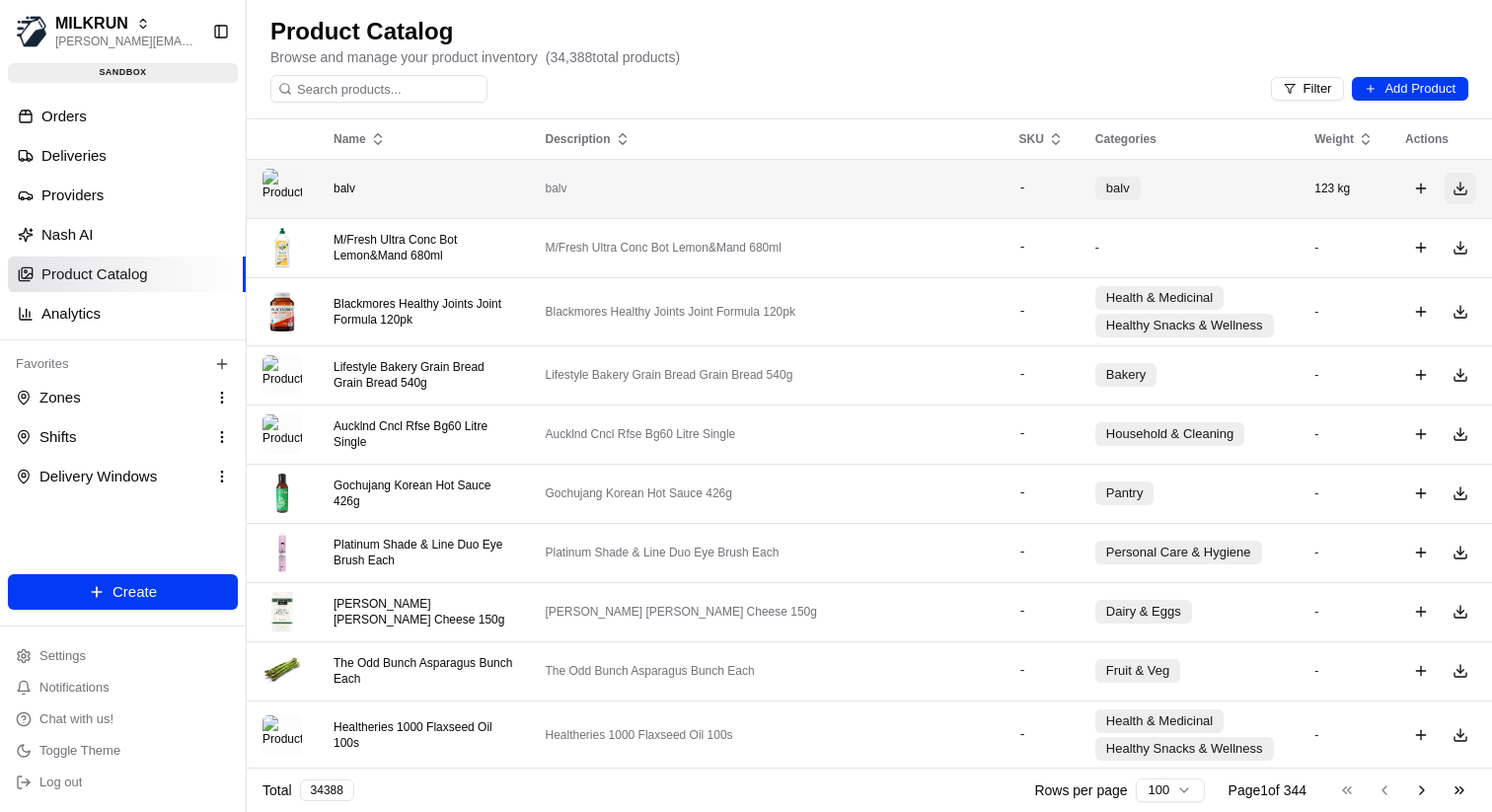 click on "View" at bounding box center (1460, 188) 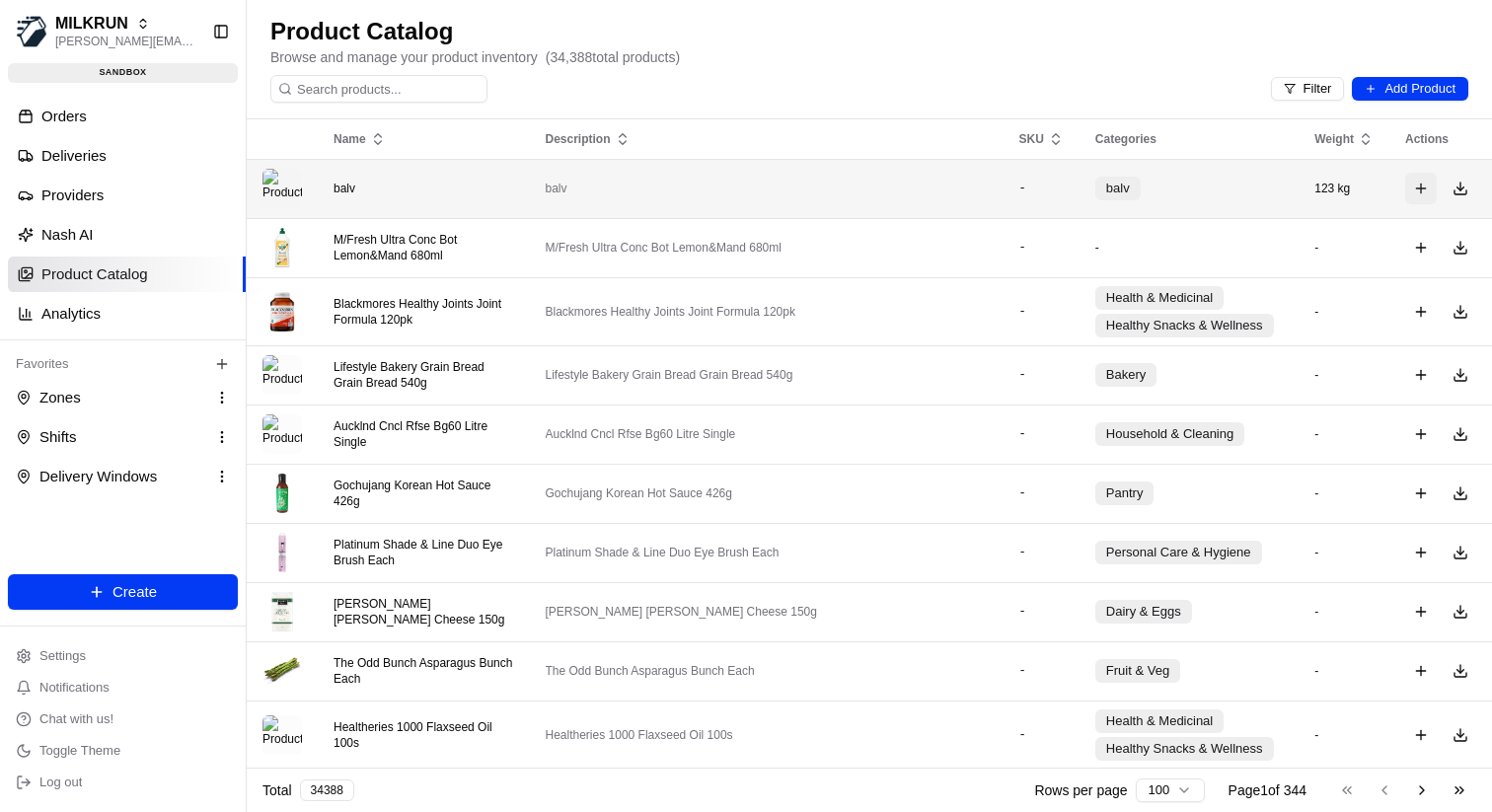 click on "Edit" at bounding box center (1421, 188) 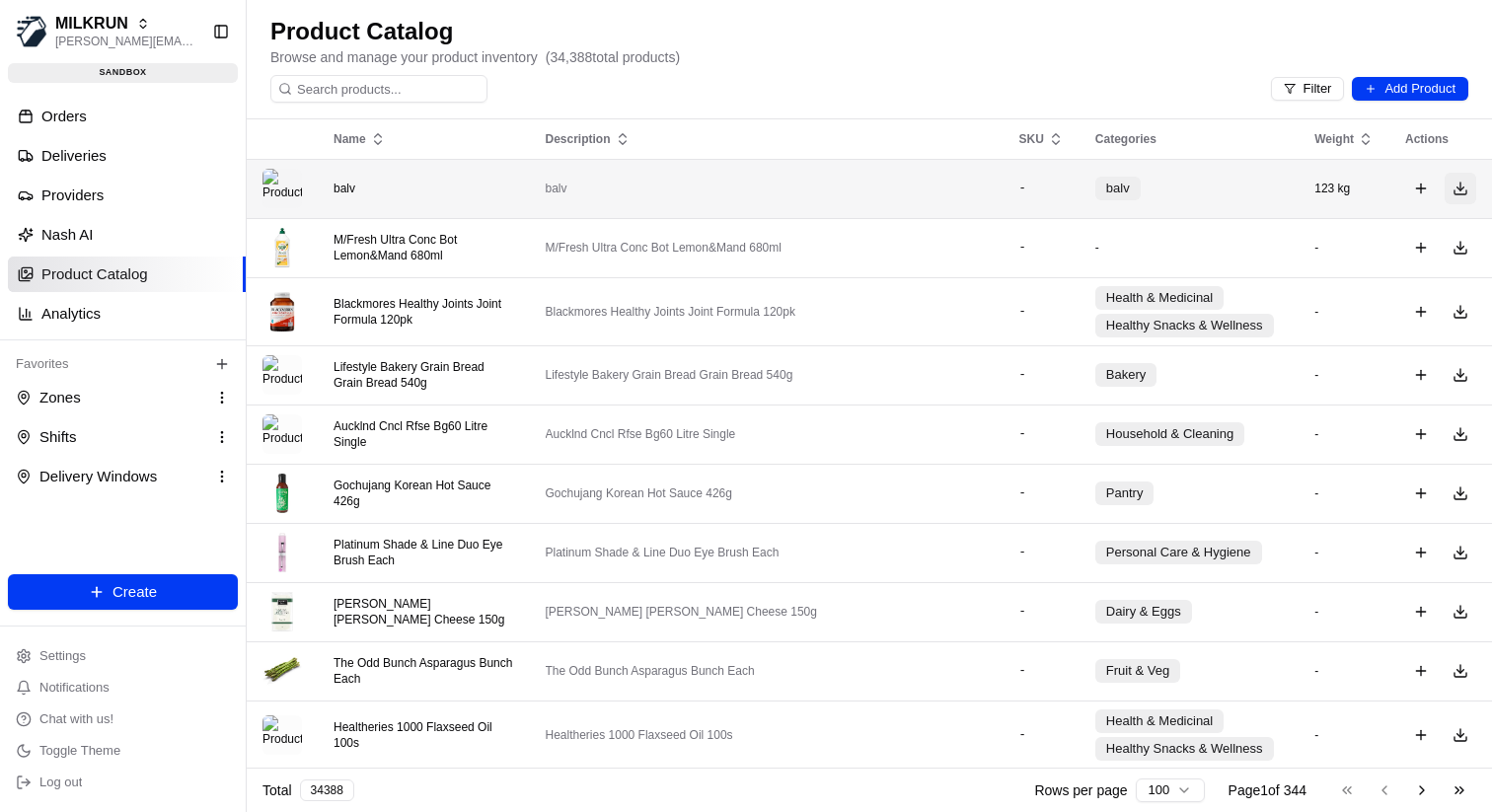click on "View" at bounding box center (1460, 188) 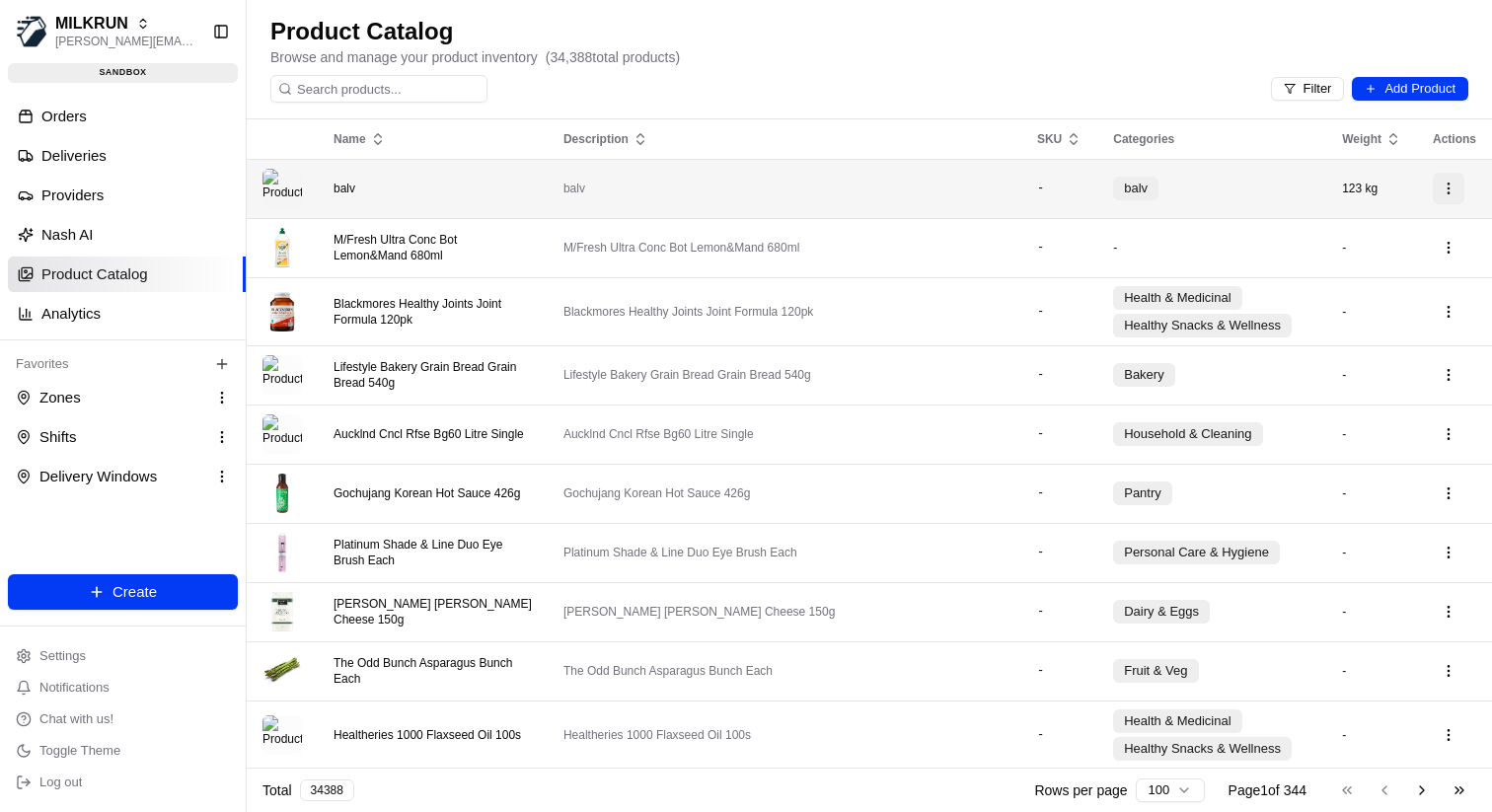 click on "Edit" at bounding box center (1449, 188) 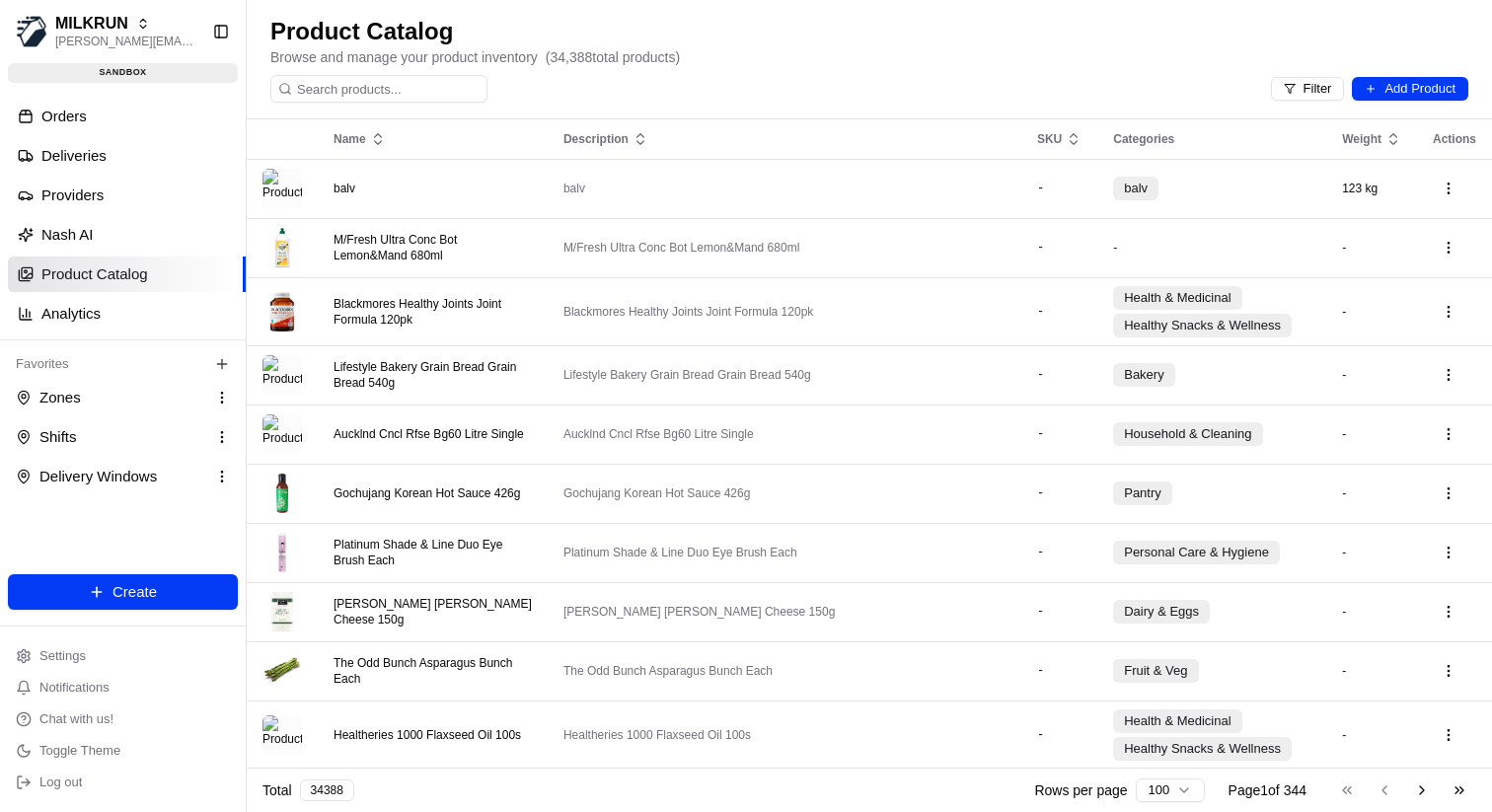 click on "Browse and manage your product inventory ( 34,388  total products)" at bounding box center (869, 57) 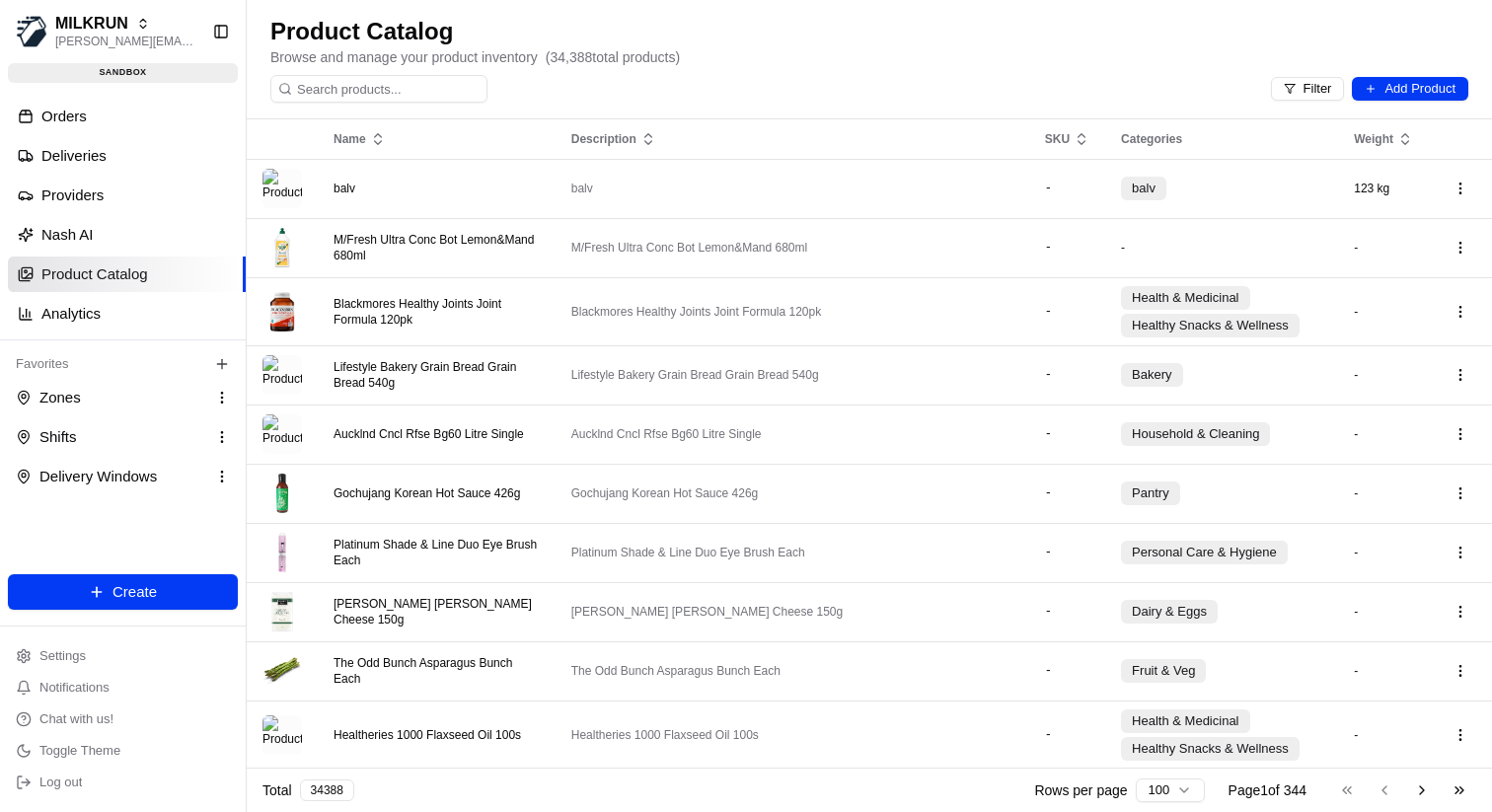 click on "Product Catalog Browse and manage your product inventory ( 34,388  total products) Filter Add Product" at bounding box center (869, 59) 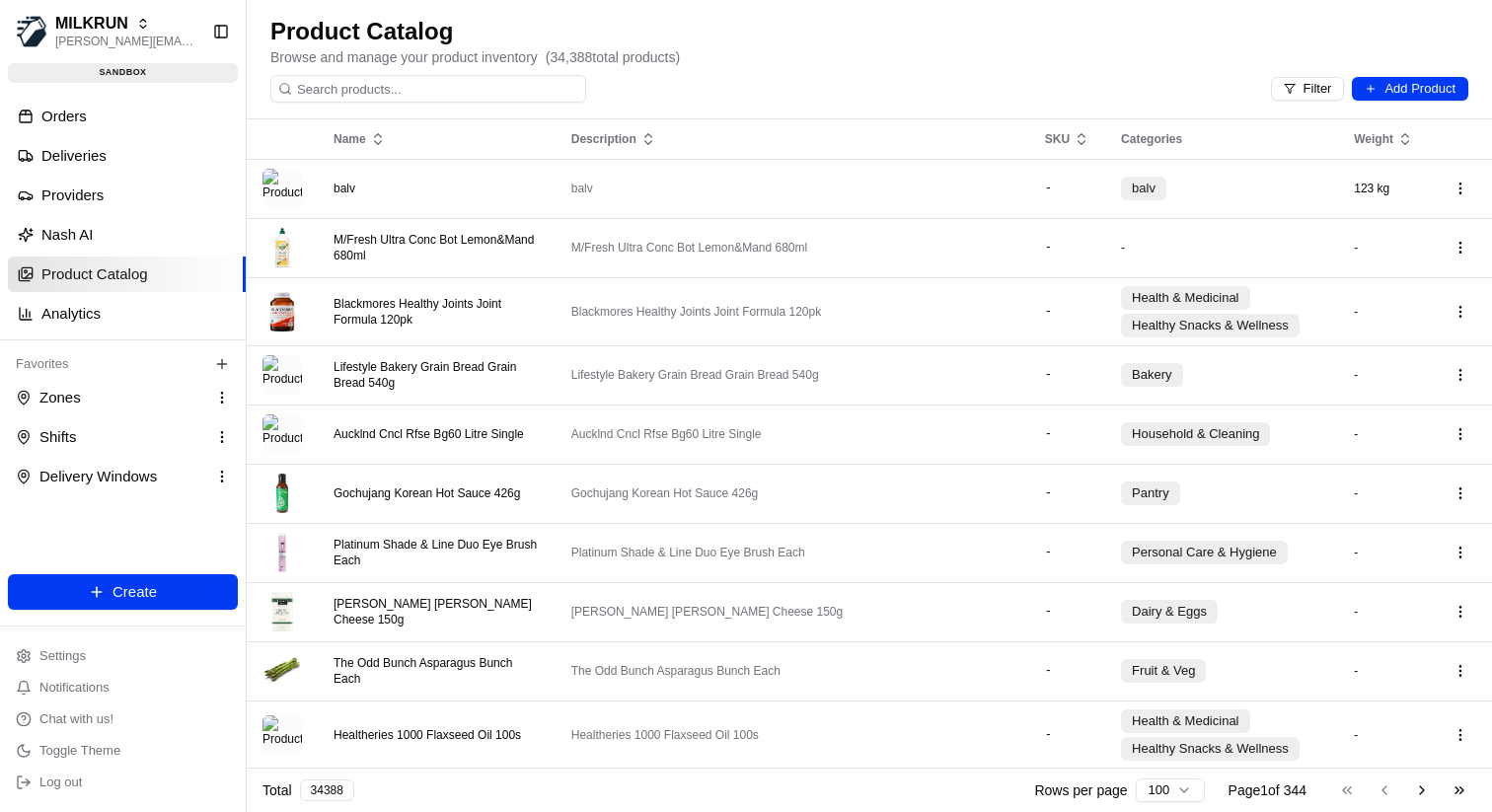 click at bounding box center (428, 89) 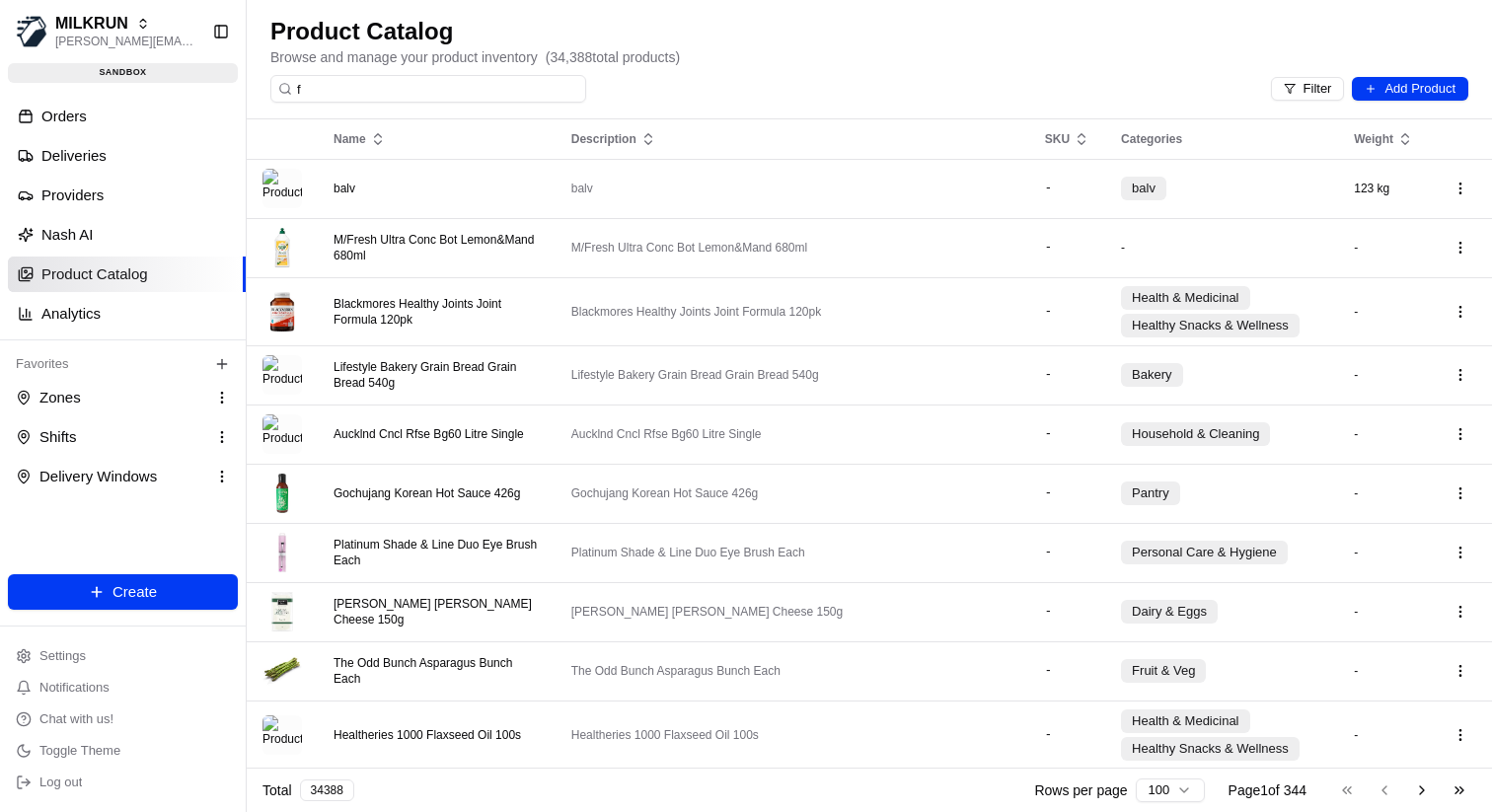 type on "fl" 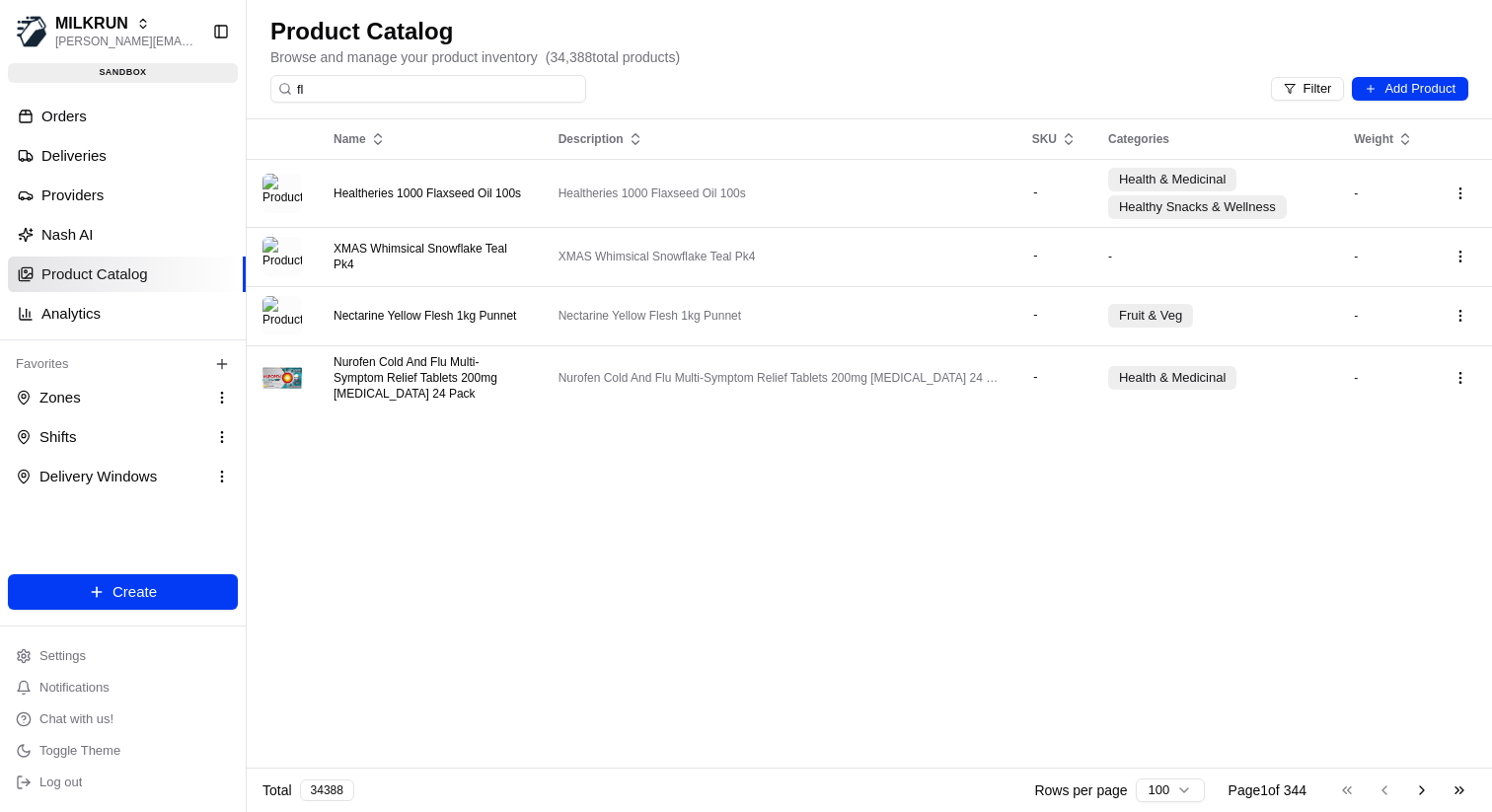 type 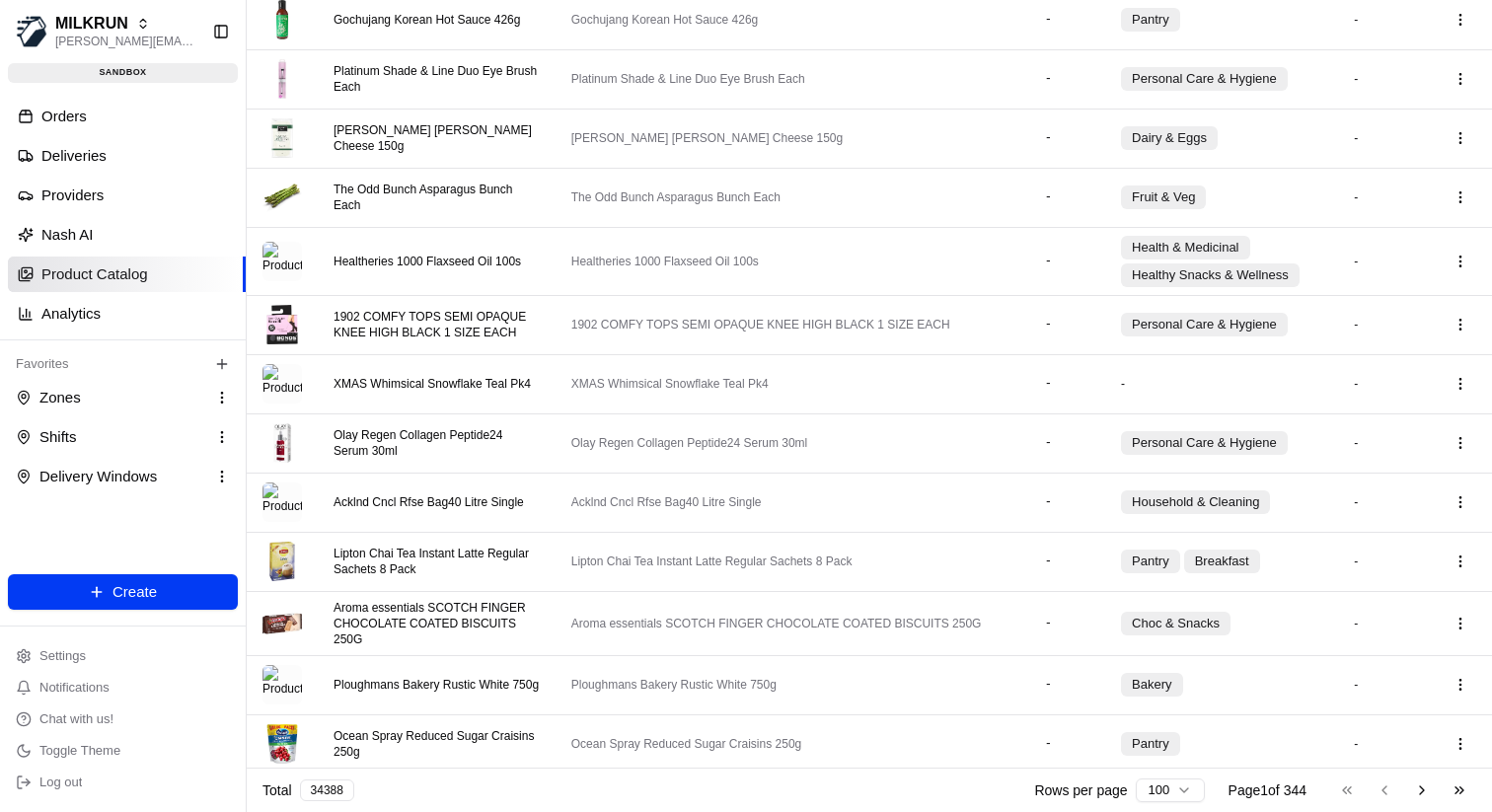 scroll, scrollTop: 0, scrollLeft: 0, axis: both 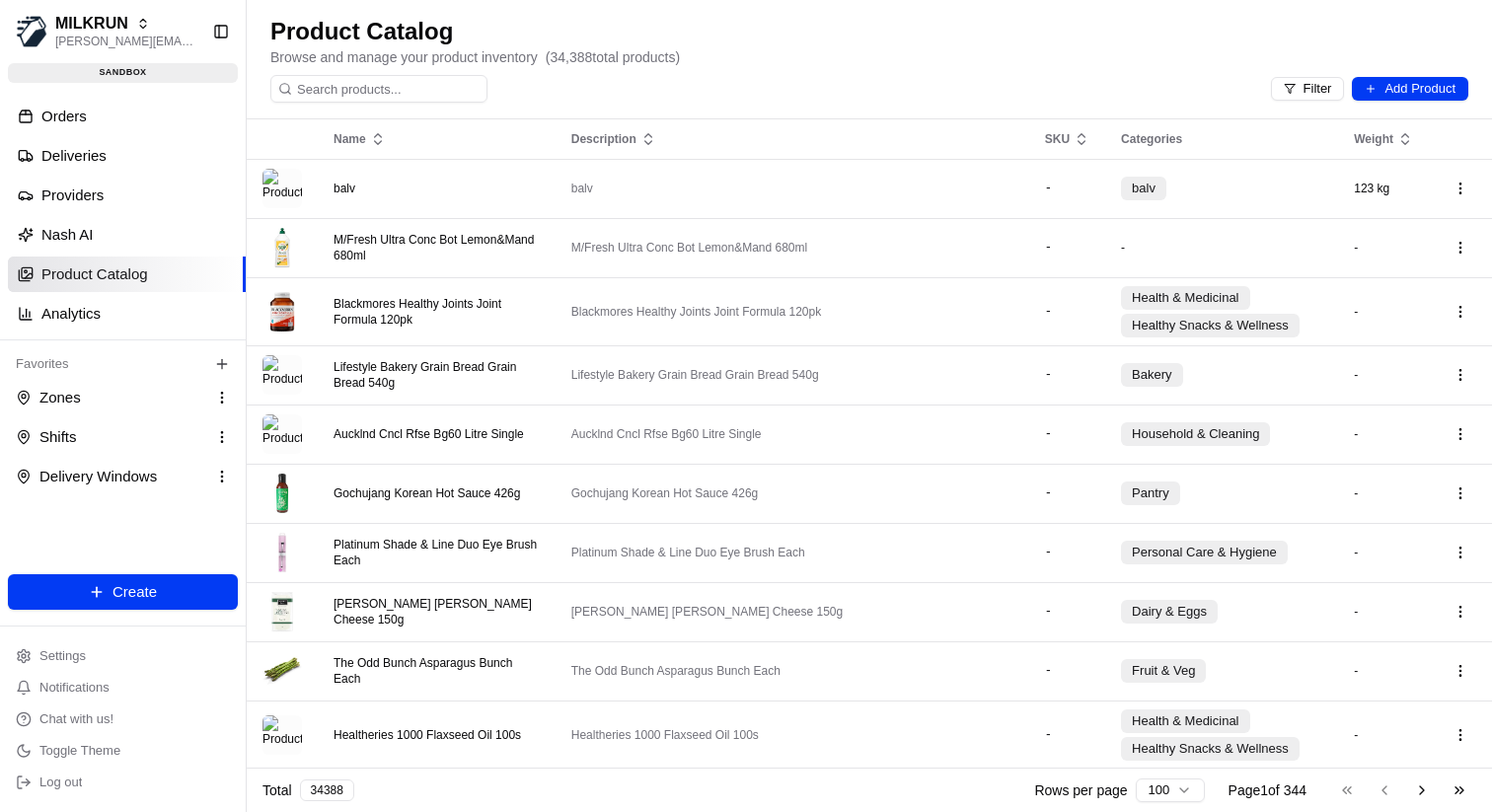 click on "Browse and manage your product inventory ( 34,388  total products)" at bounding box center (869, 57) 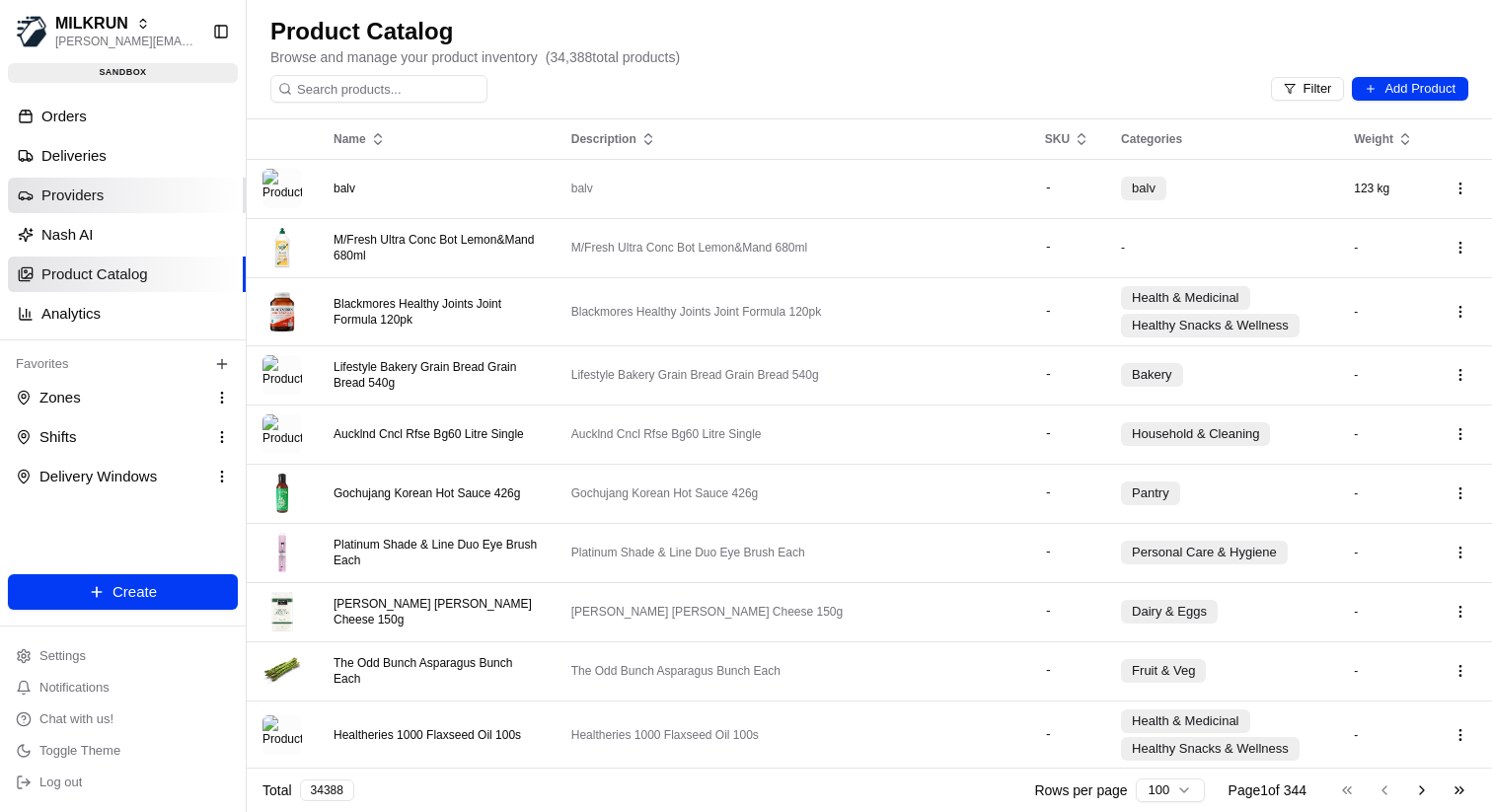 click on "Providers" at bounding box center (126, 195) 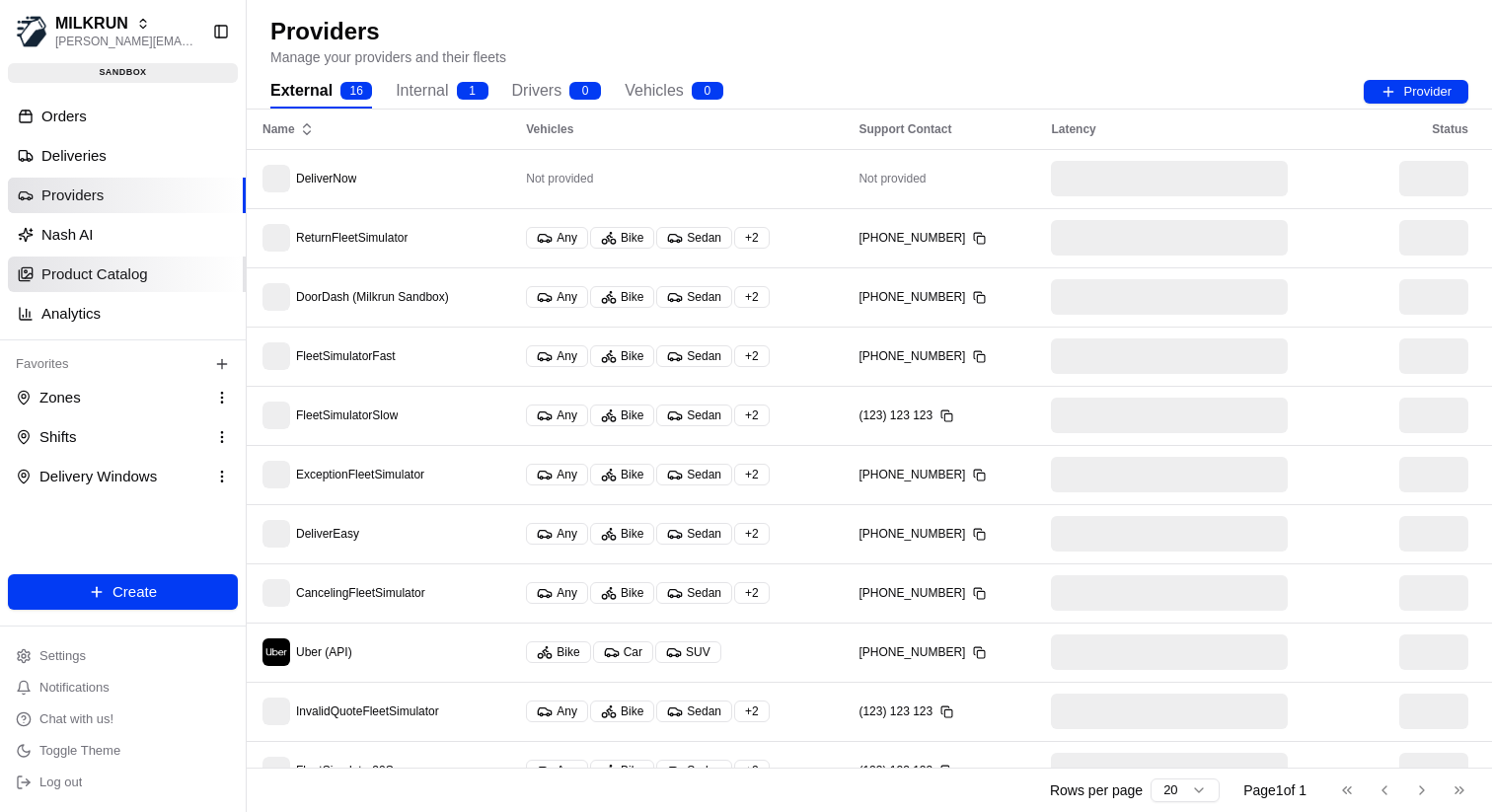 click on "Product Catalog" at bounding box center [95, 274] 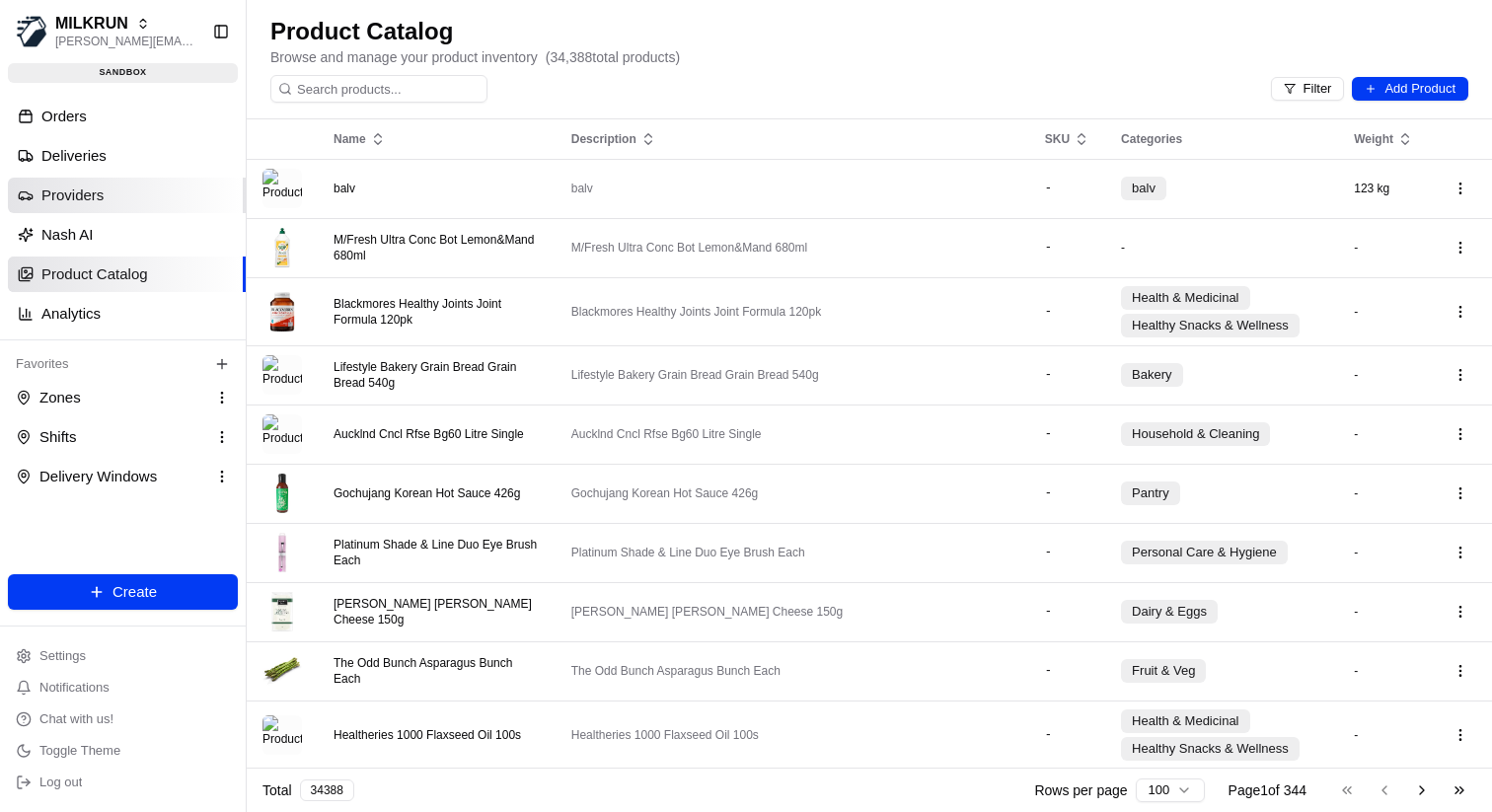 click on "Providers" at bounding box center [126, 195] 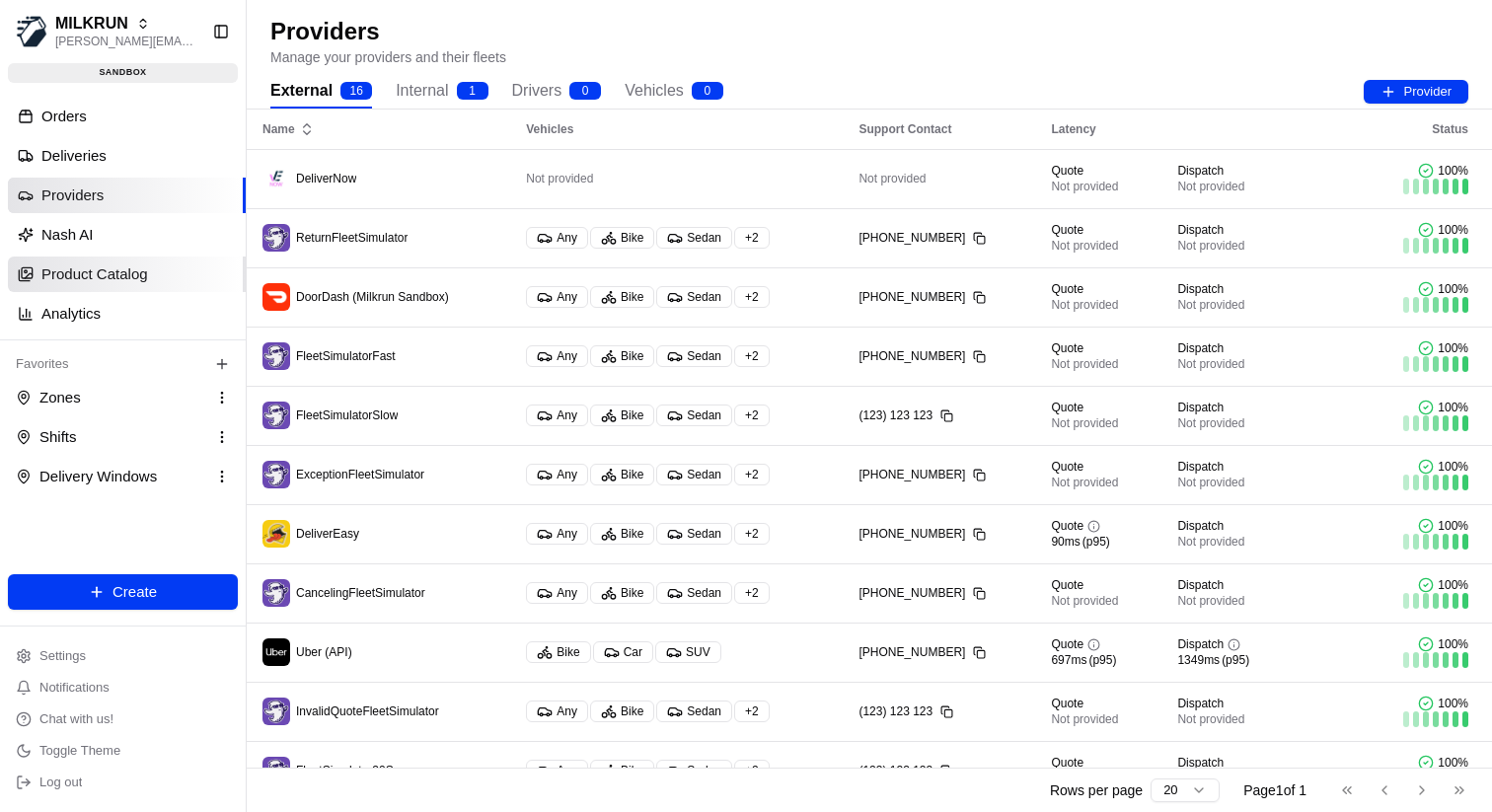 click on "Product Catalog" at bounding box center (95, 274) 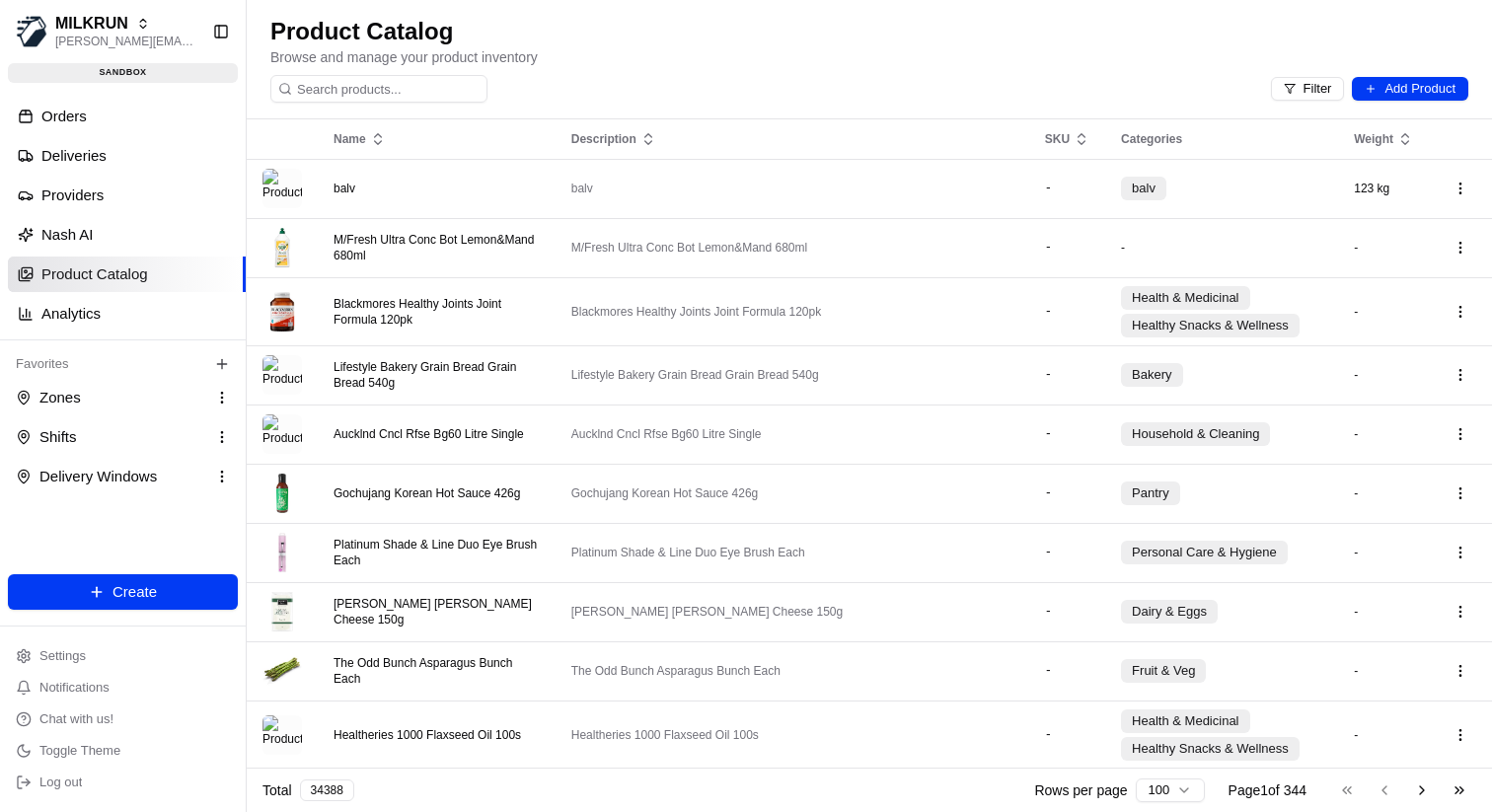 click on "Filter Add Product" at bounding box center (869, 89) 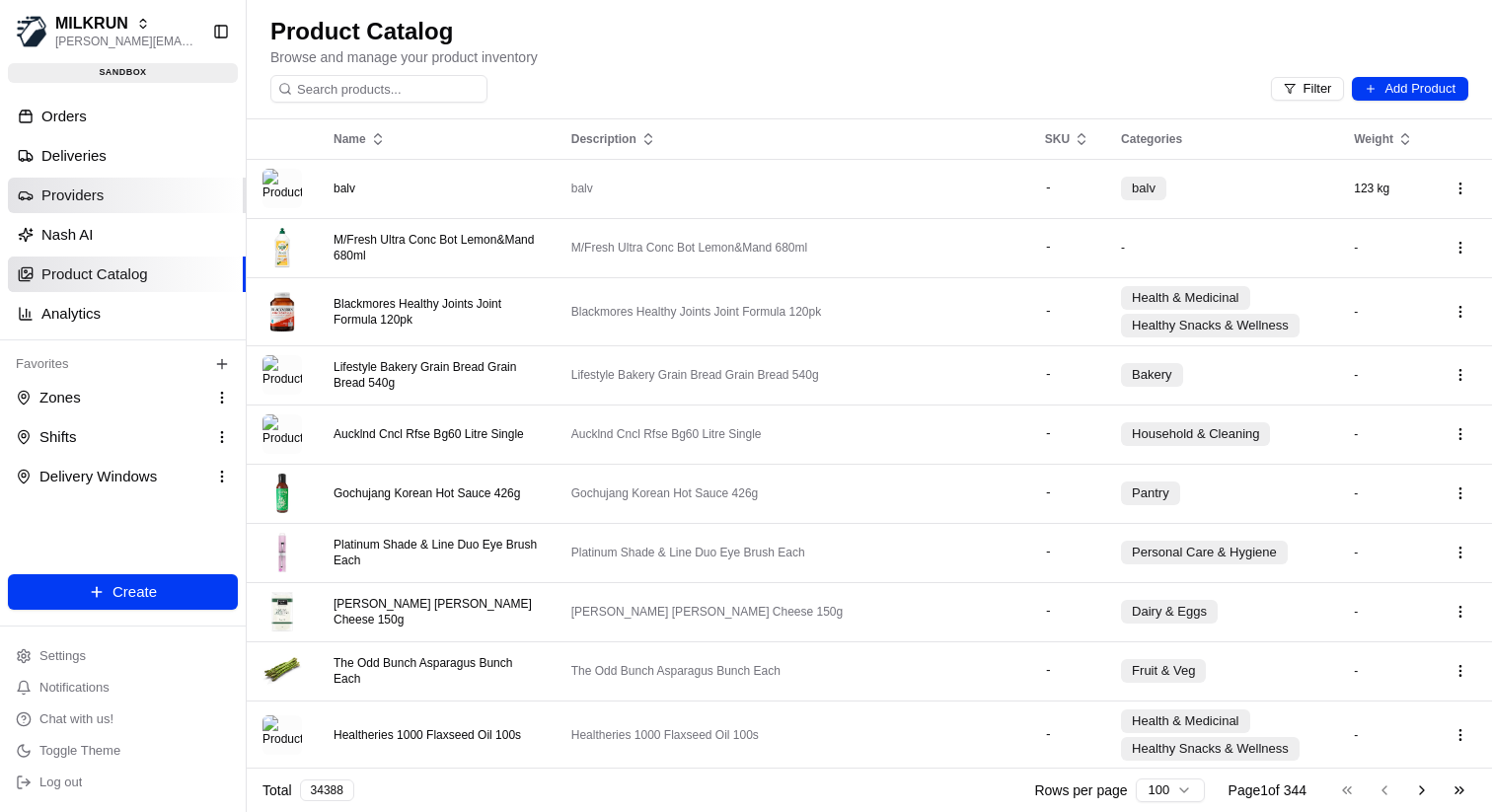 click on "Providers" at bounding box center [126, 195] 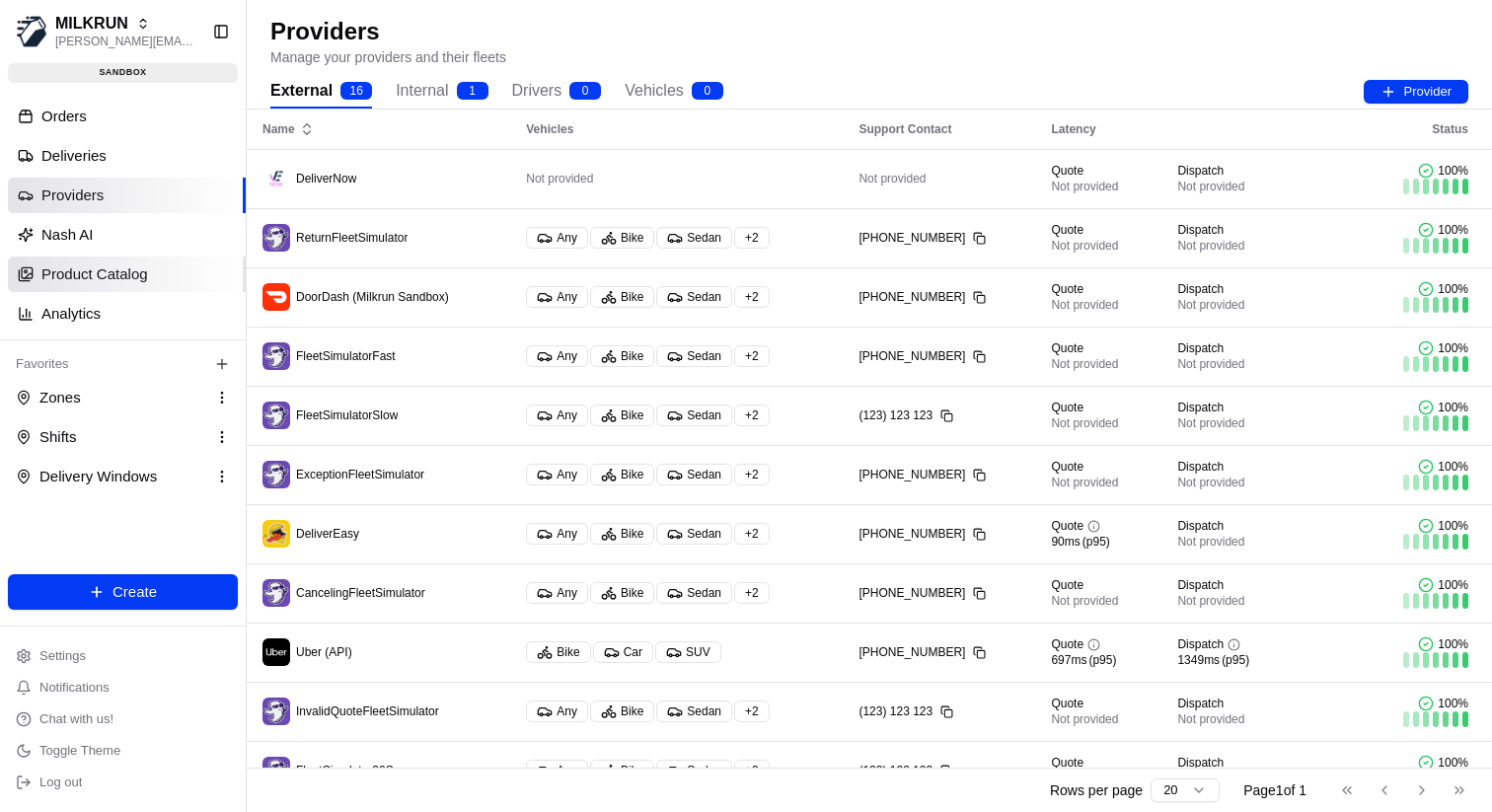 click on "Product Catalog" at bounding box center [126, 274] 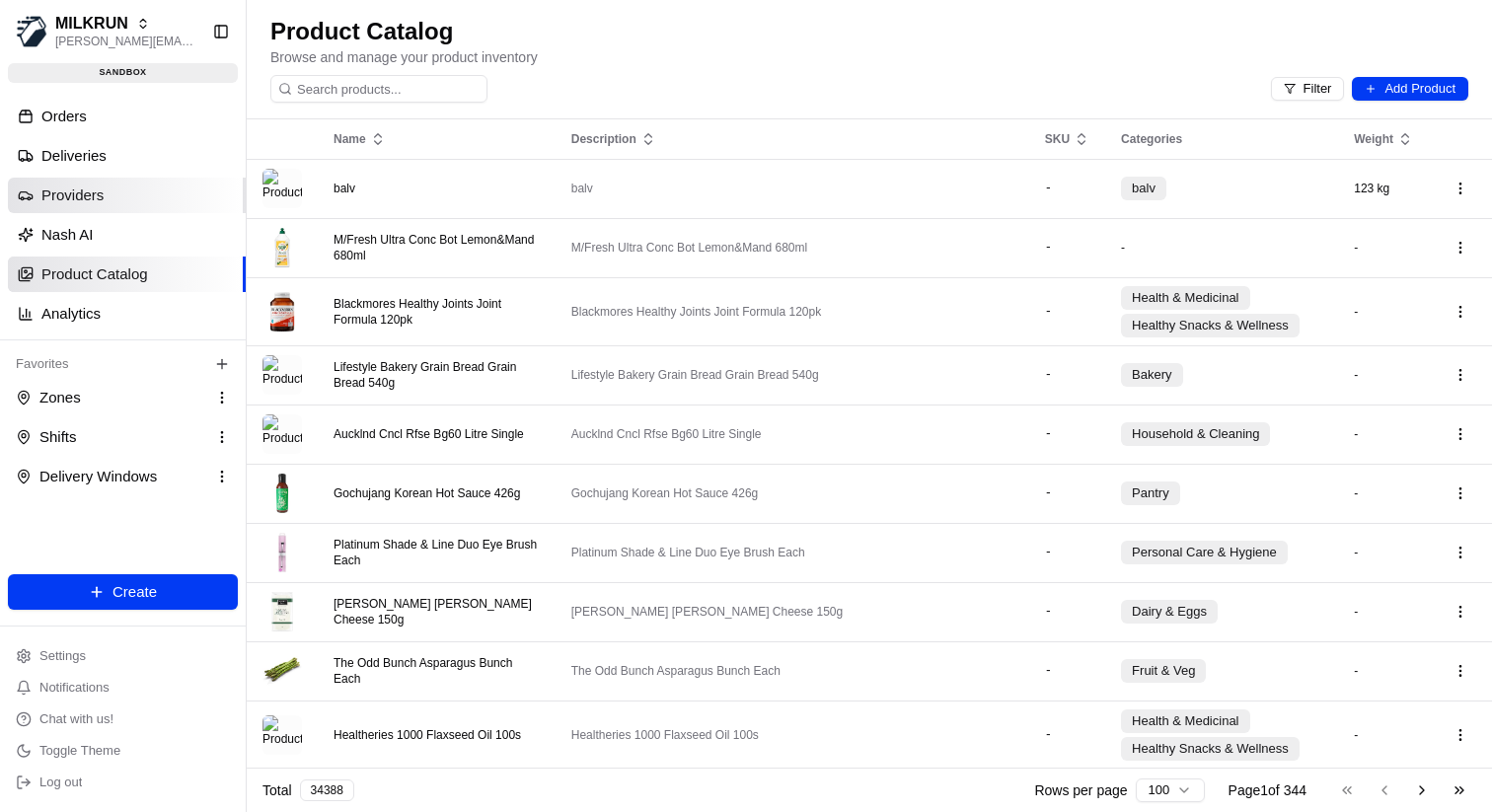 click on "Providers" at bounding box center (126, 195) 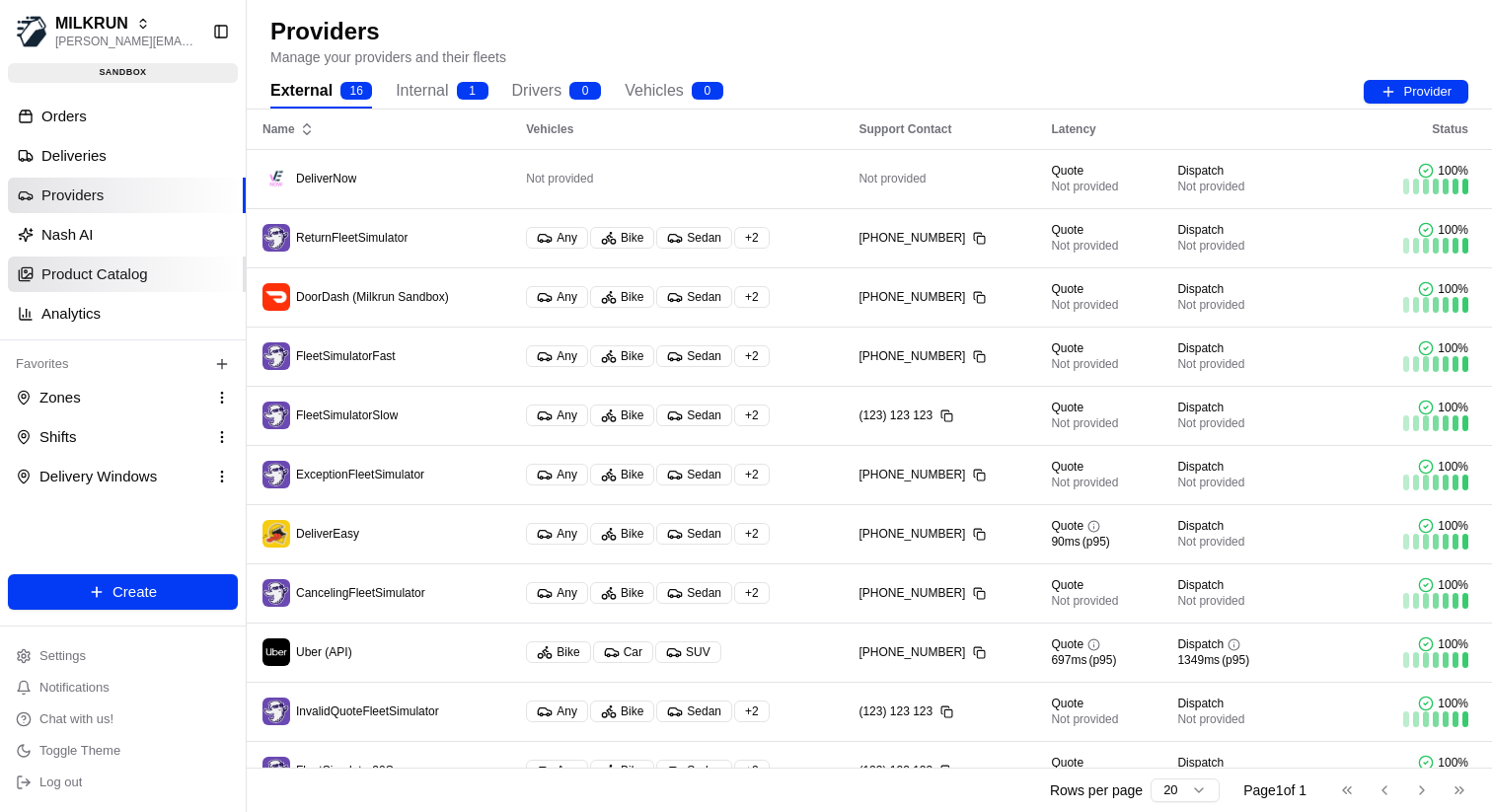 click on "Product Catalog" at bounding box center [126, 274] 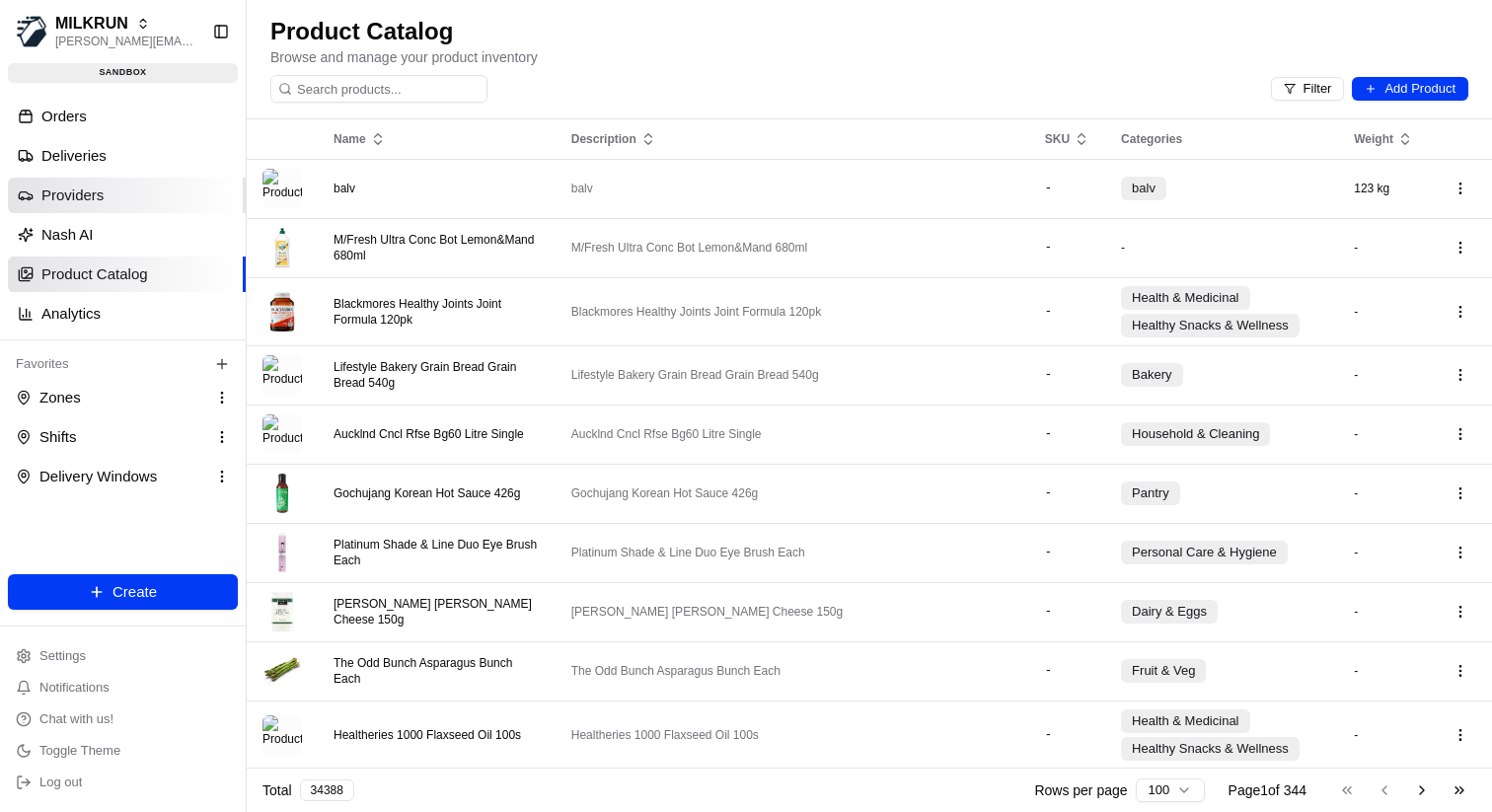 click on "Providers" at bounding box center (126, 195) 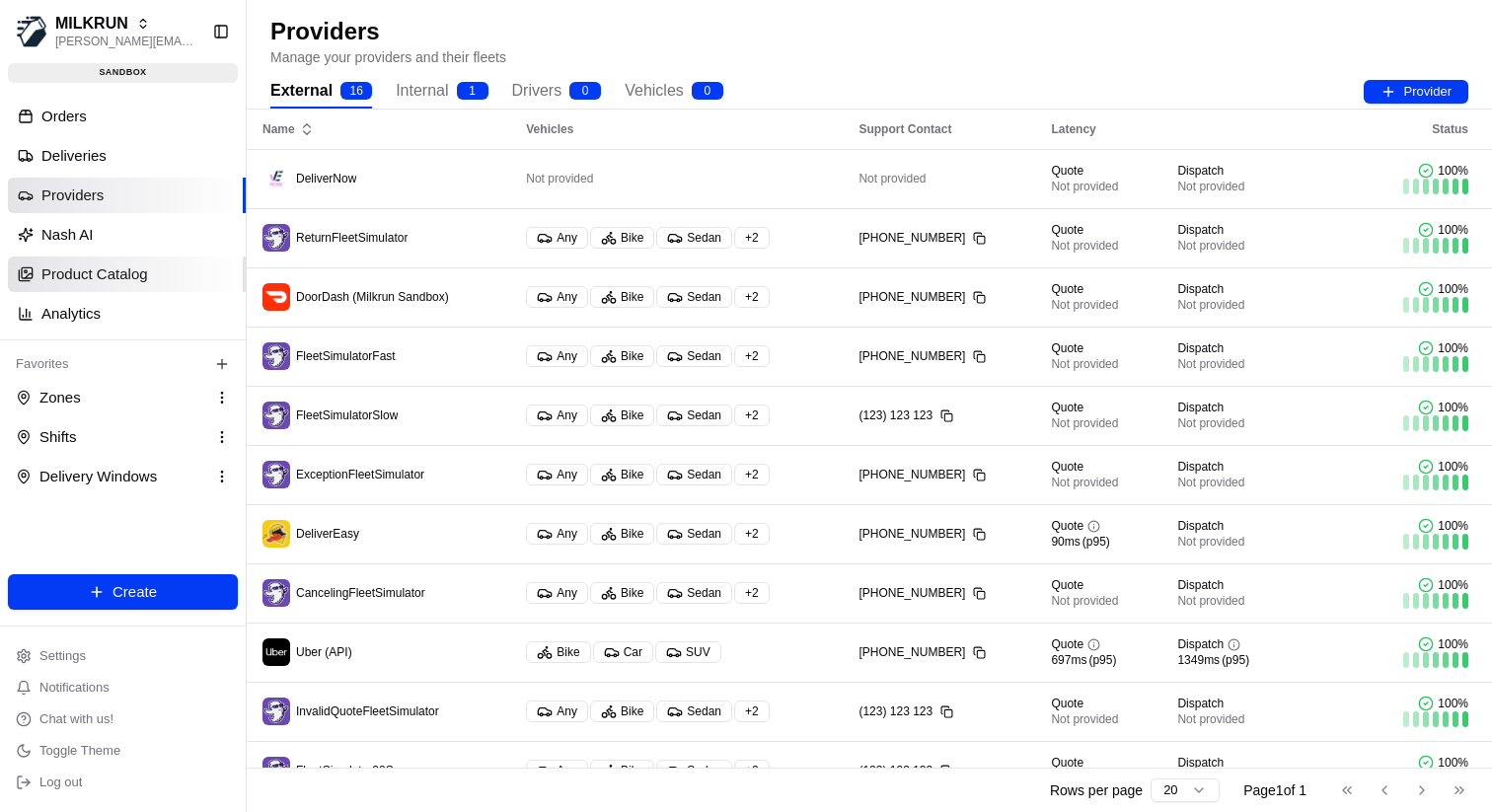 click on "Product Catalog" at bounding box center [126, 274] 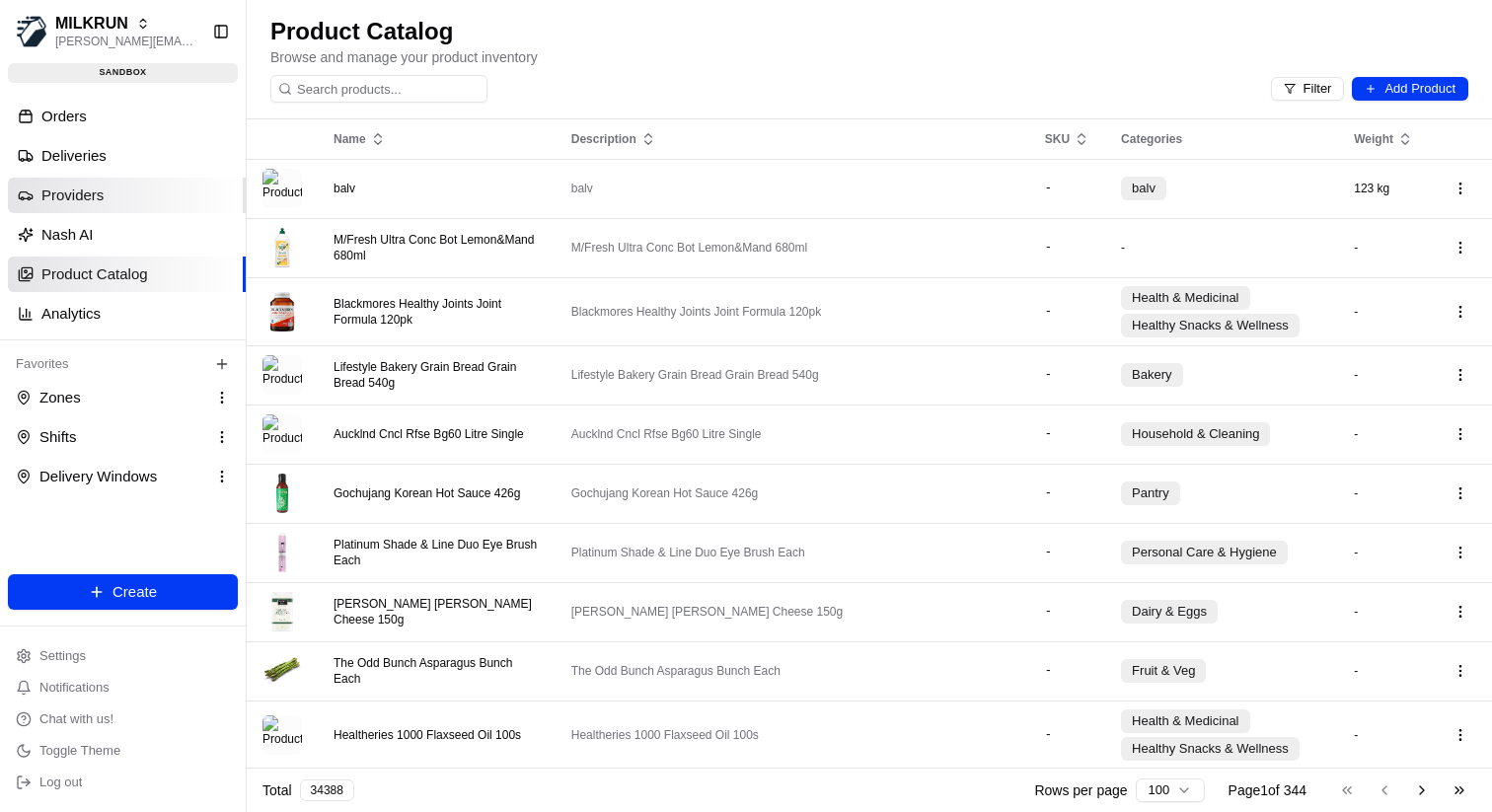 click on "Providers" at bounding box center [126, 195] 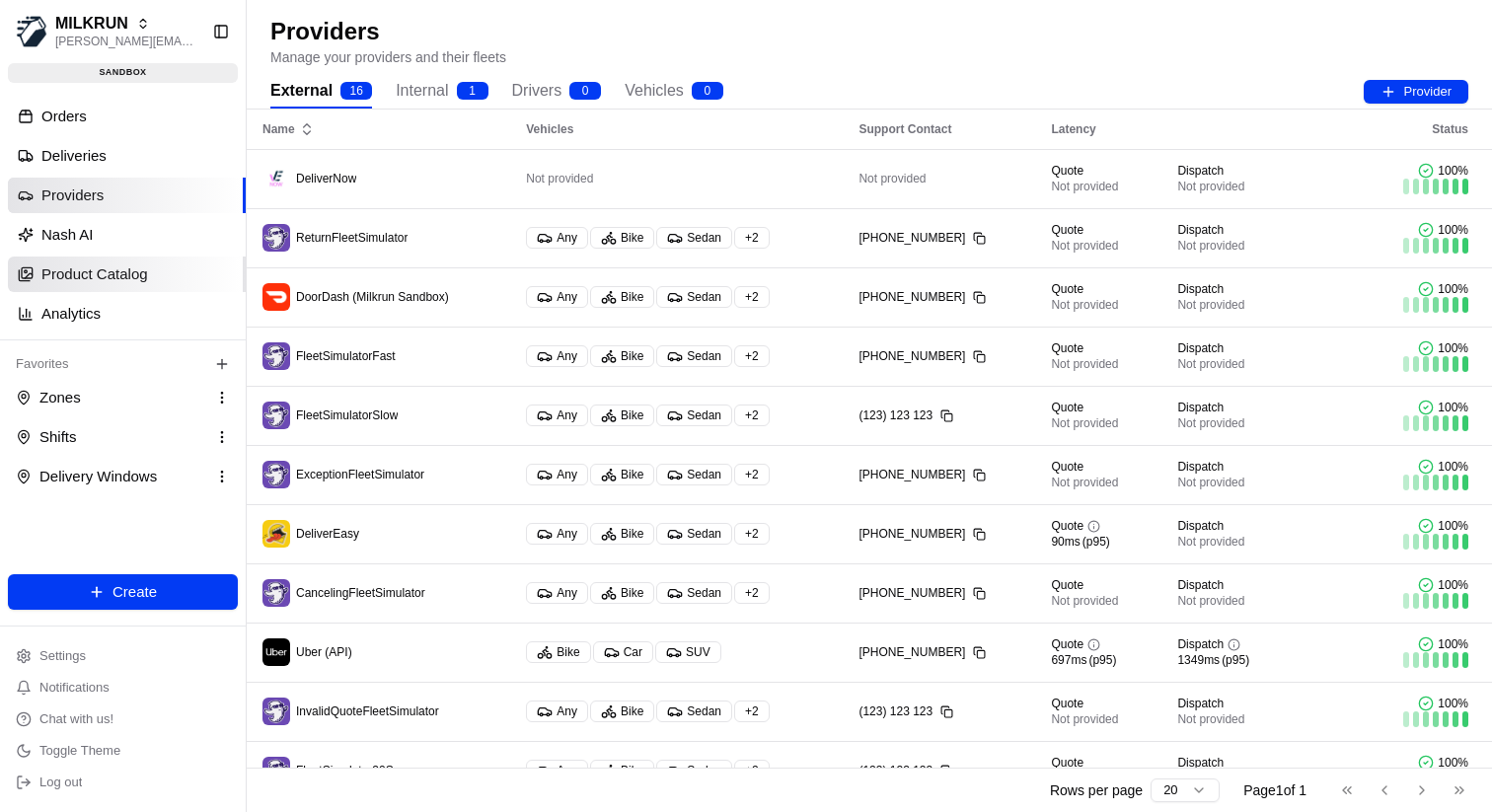 click on "Product Catalog" at bounding box center [126, 274] 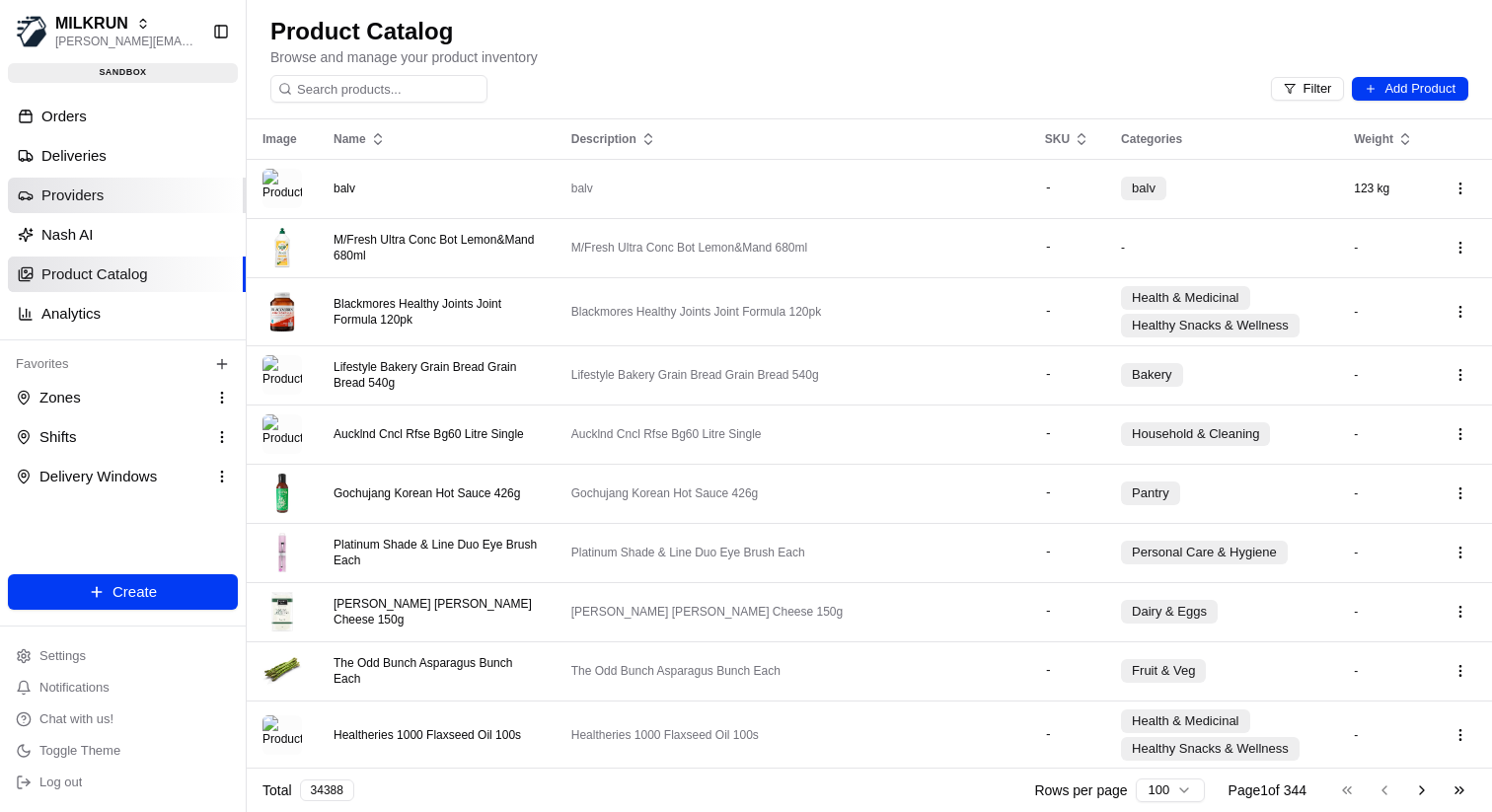 click on "Providers" at bounding box center (126, 195) 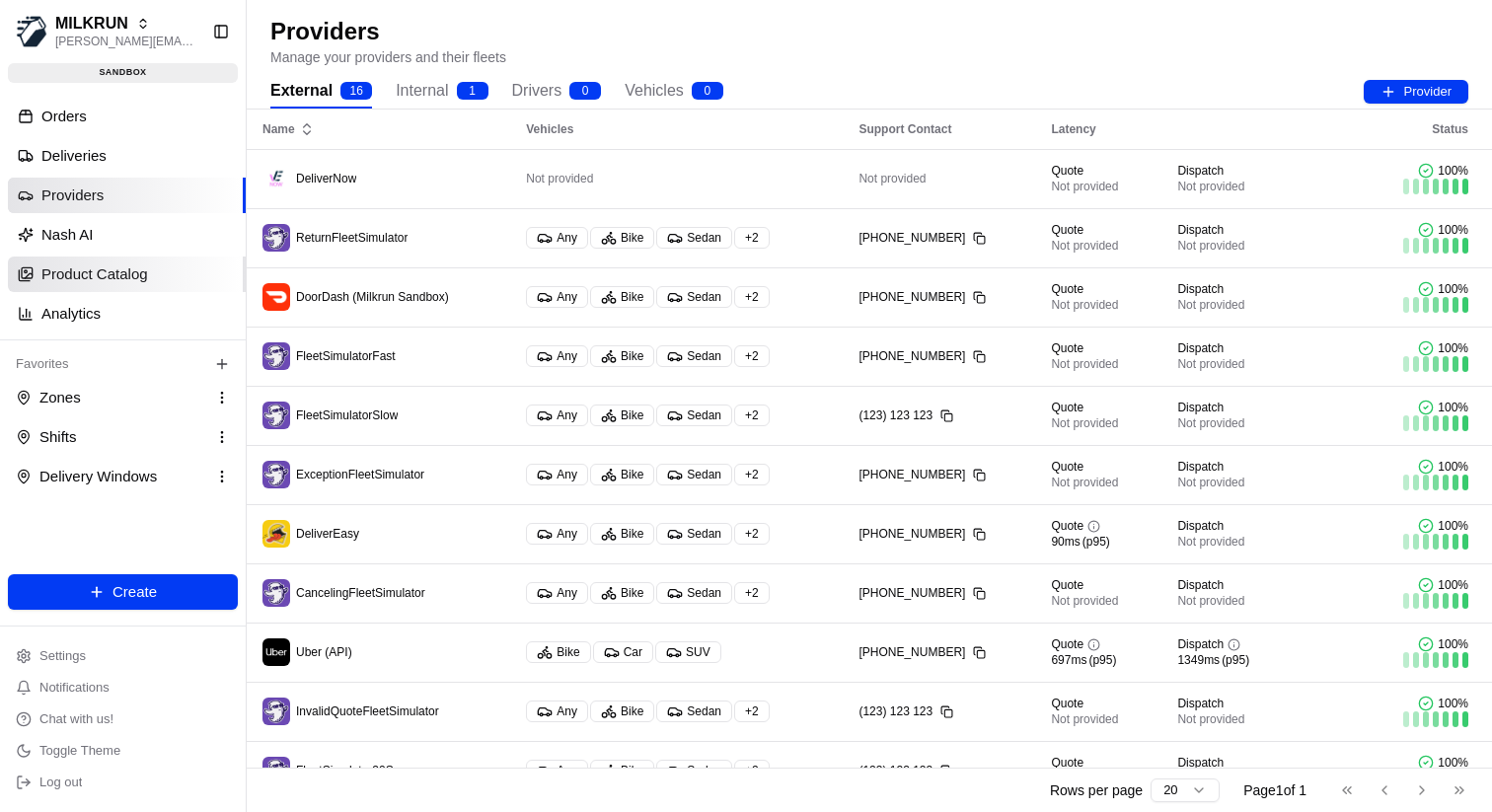 click on "Product Catalog" at bounding box center (95, 274) 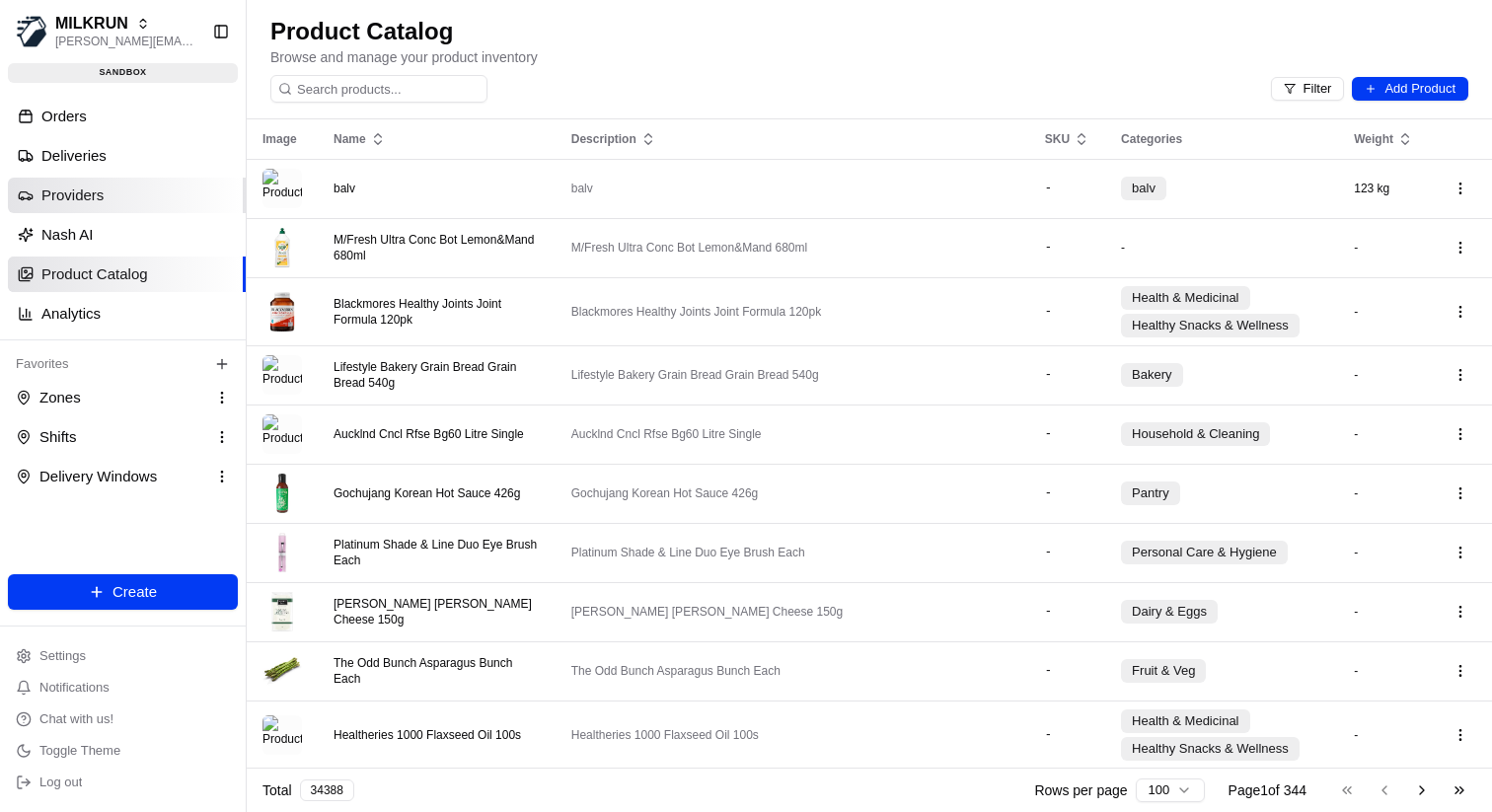 click on "Providers" at bounding box center (126, 195) 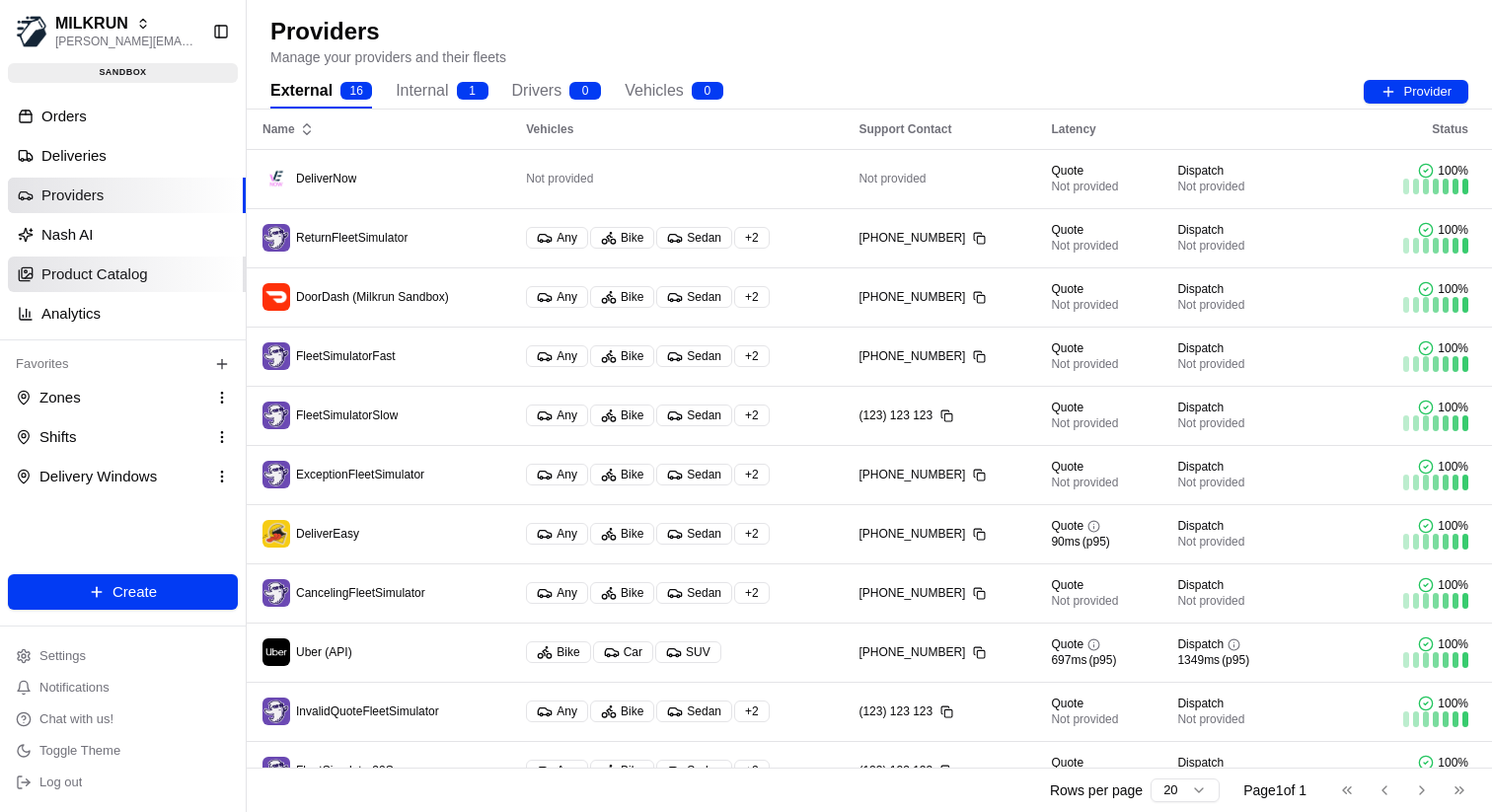 click on "Product Catalog" at bounding box center (95, 274) 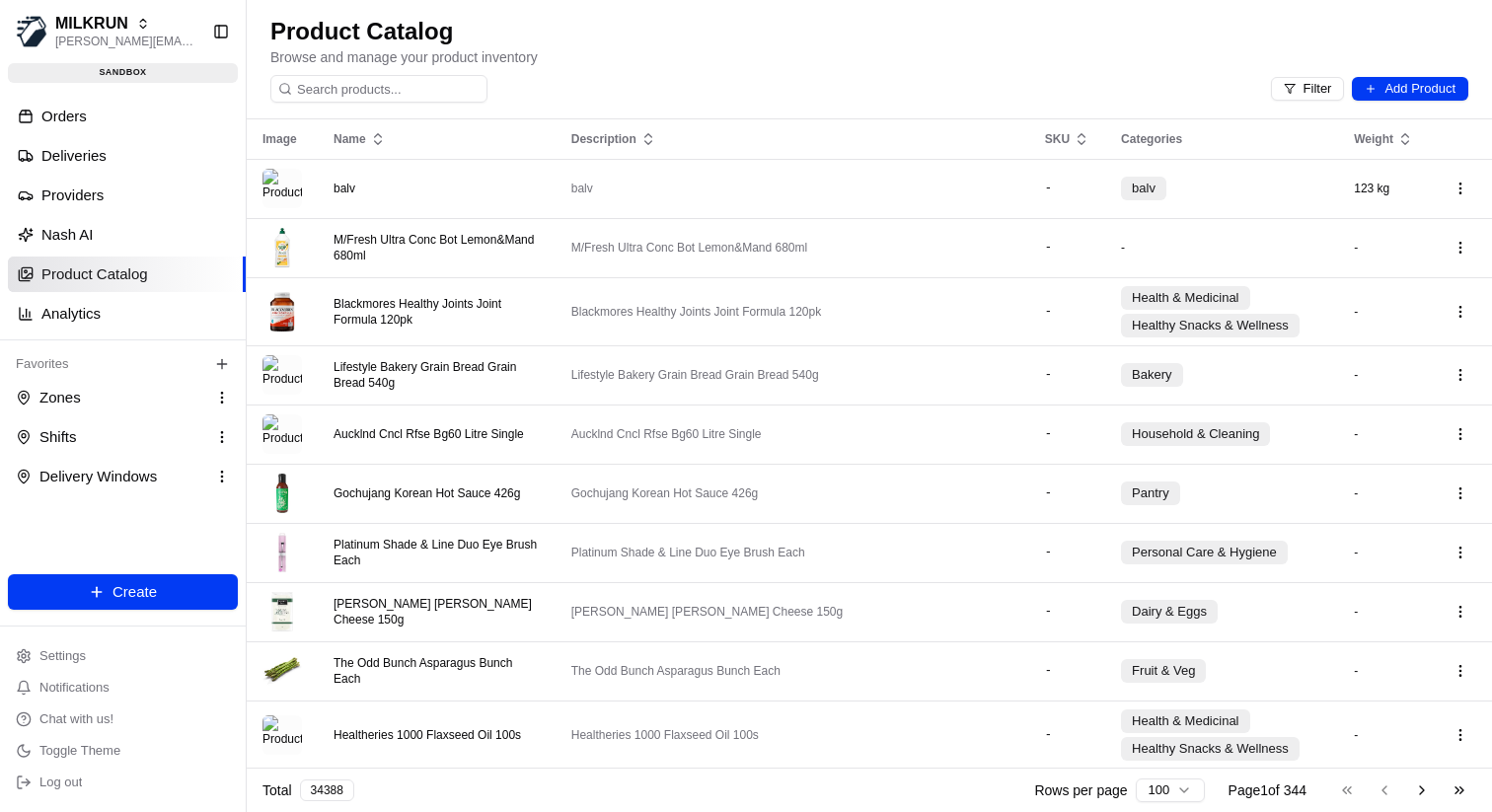 click on "Product Catalog Browse and manage your product inventory" at bounding box center (869, 41) 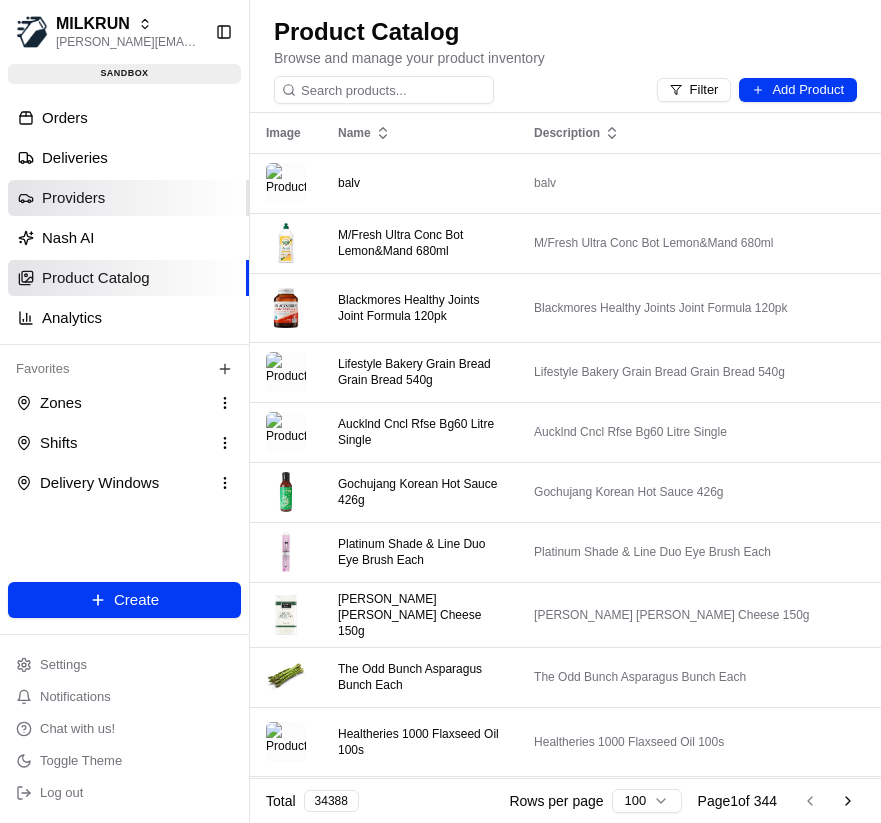 click on "Providers" at bounding box center (128, 198) 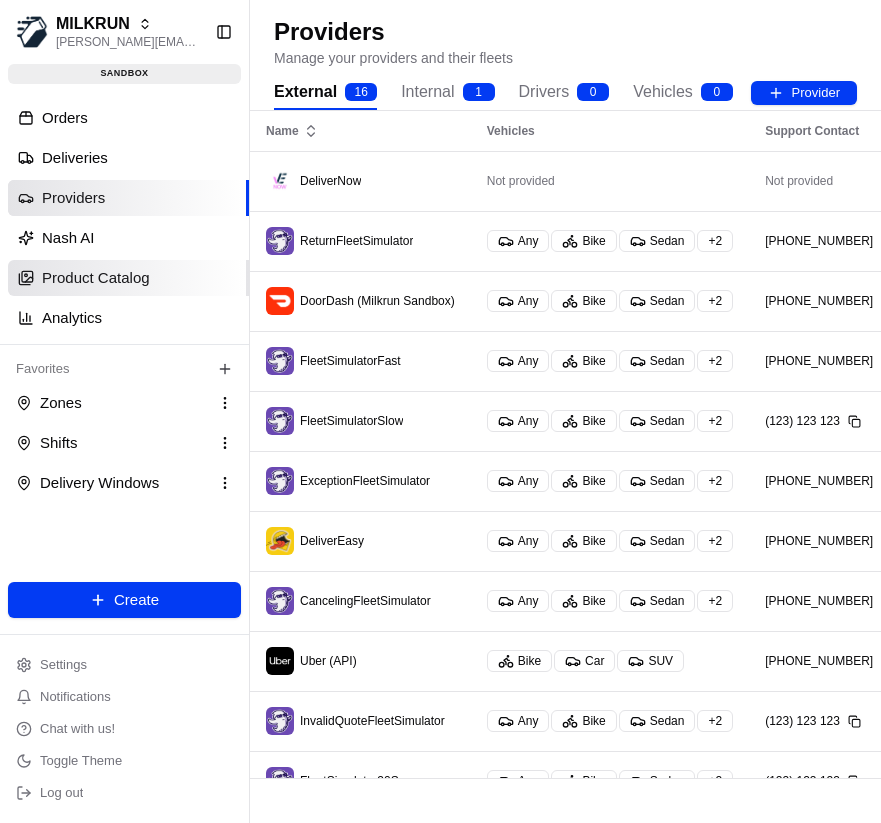 click on "Product Catalog" at bounding box center (96, 278) 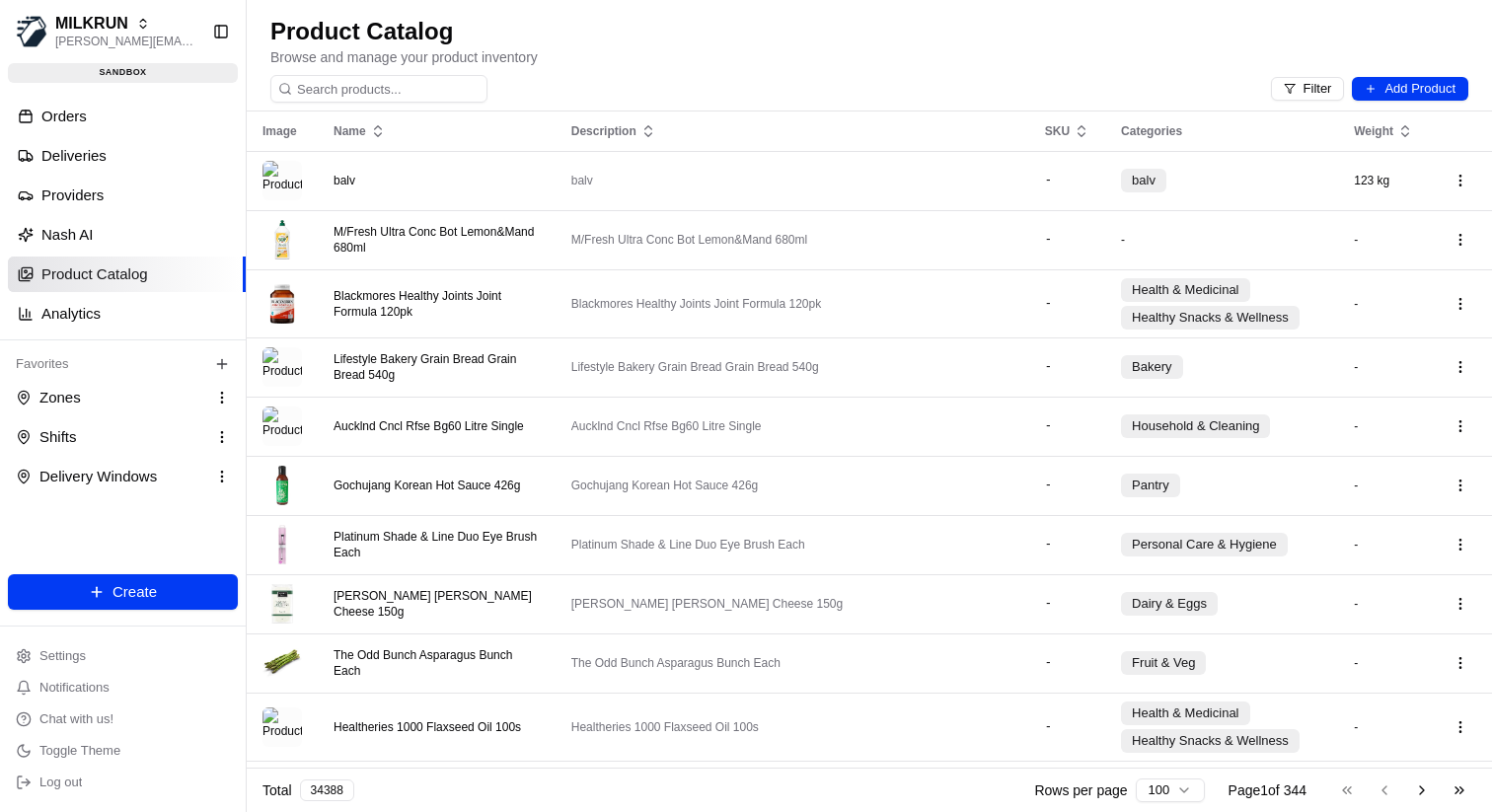 click on "Product Catalog" at bounding box center [869, 32] 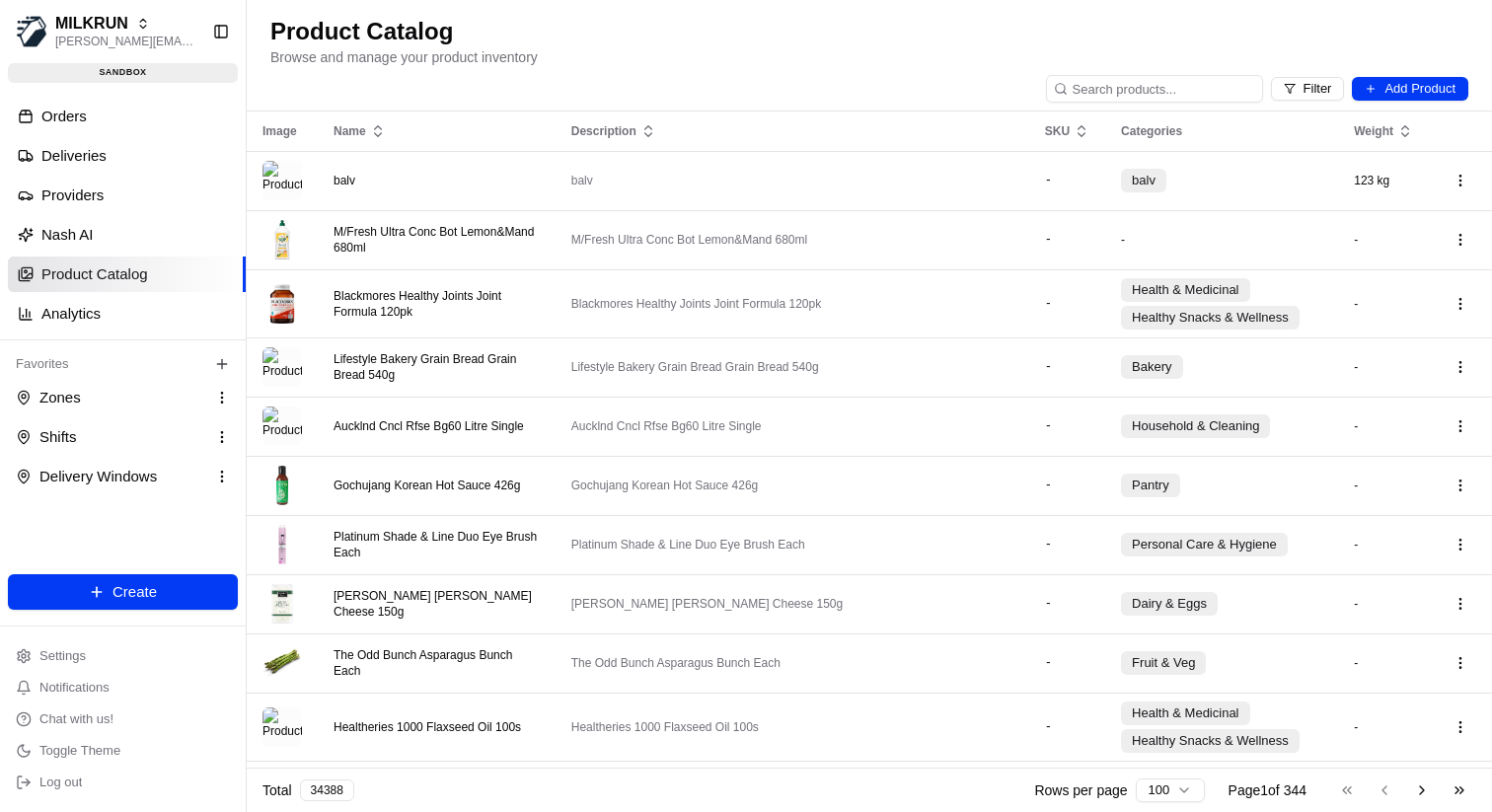 click on "Browse and manage your product inventory" at bounding box center [869, 57] 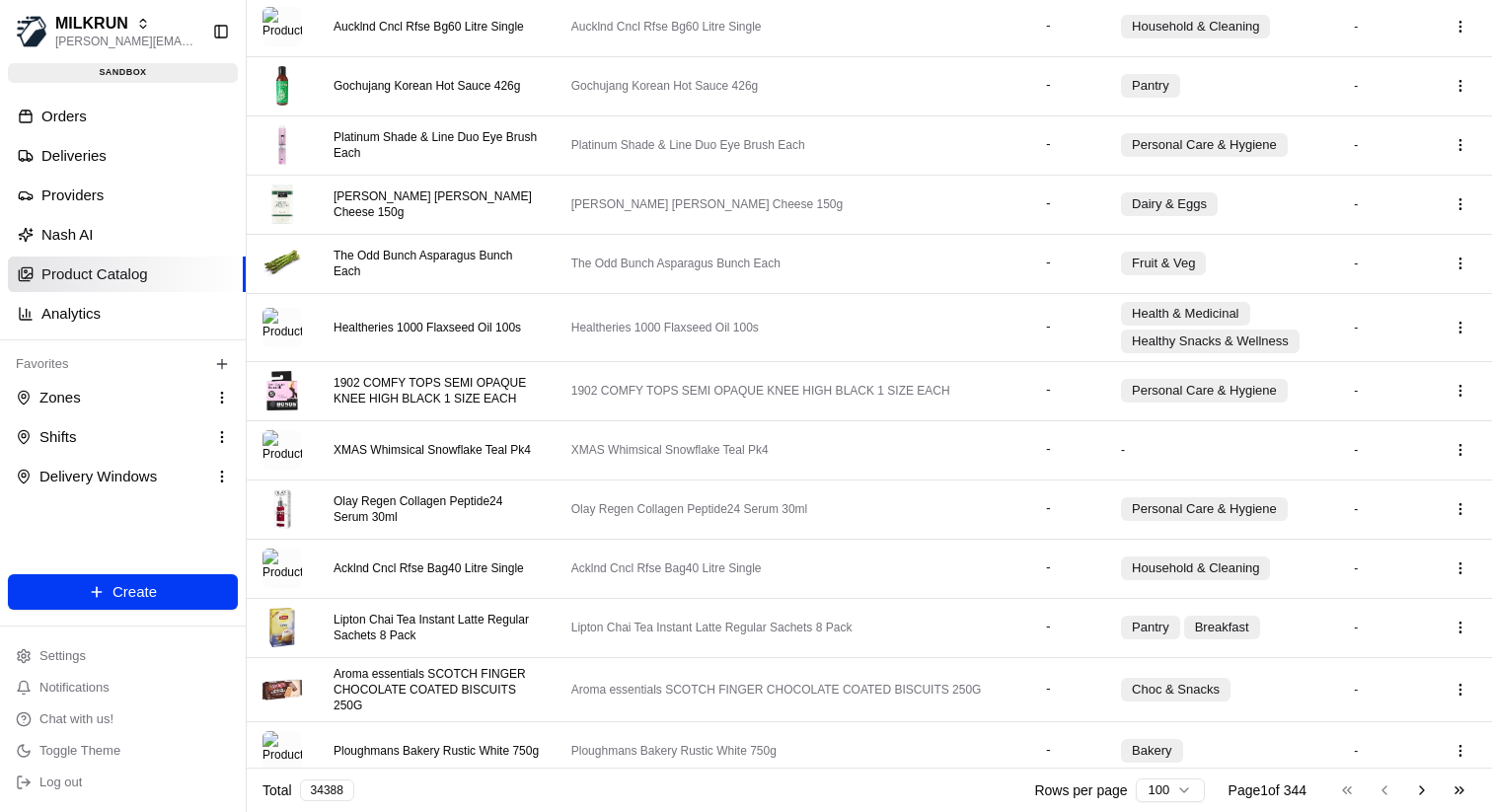 scroll, scrollTop: 0, scrollLeft: 0, axis: both 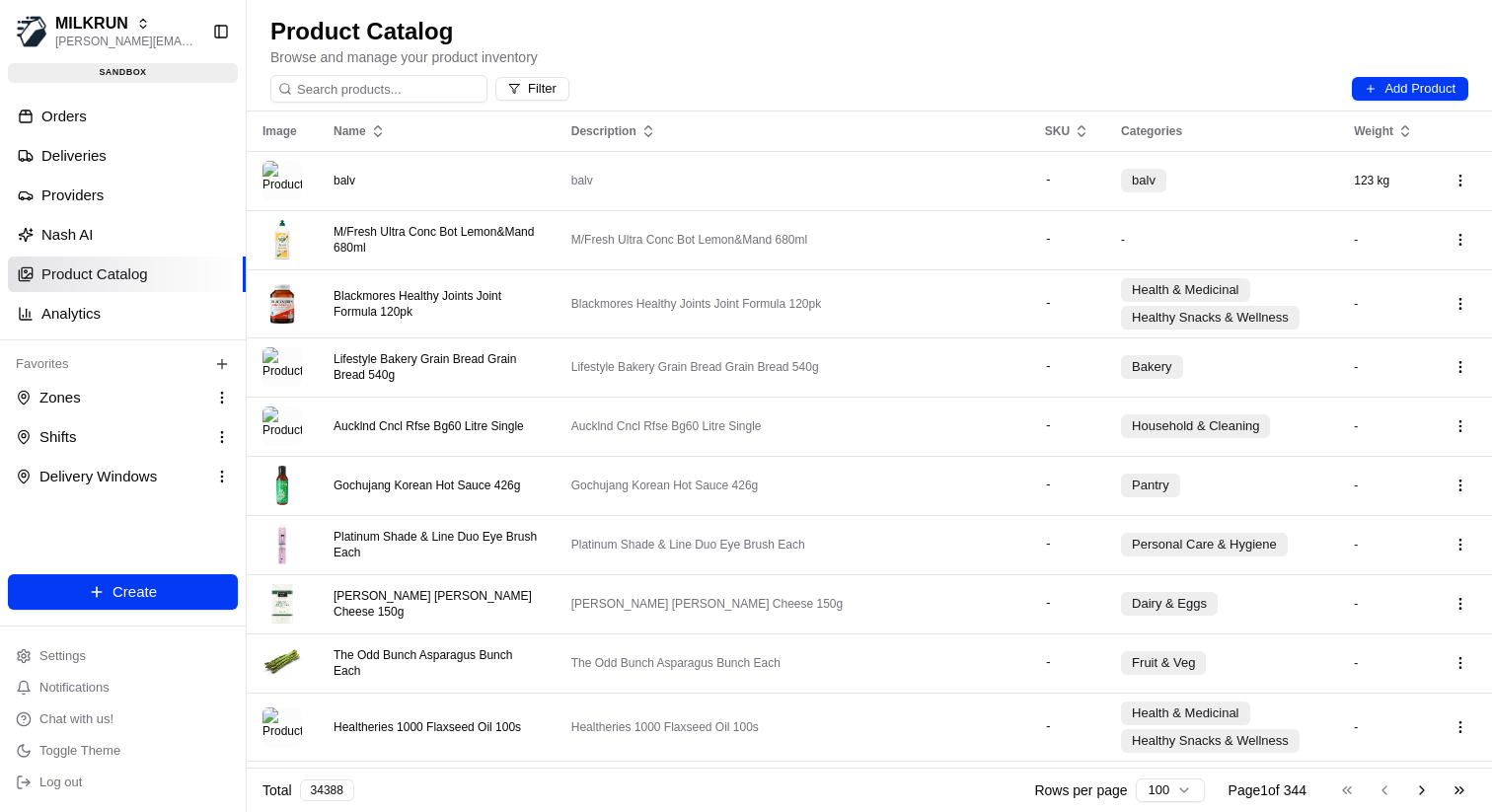 click on "Browse and manage your product inventory" at bounding box center (869, 57) 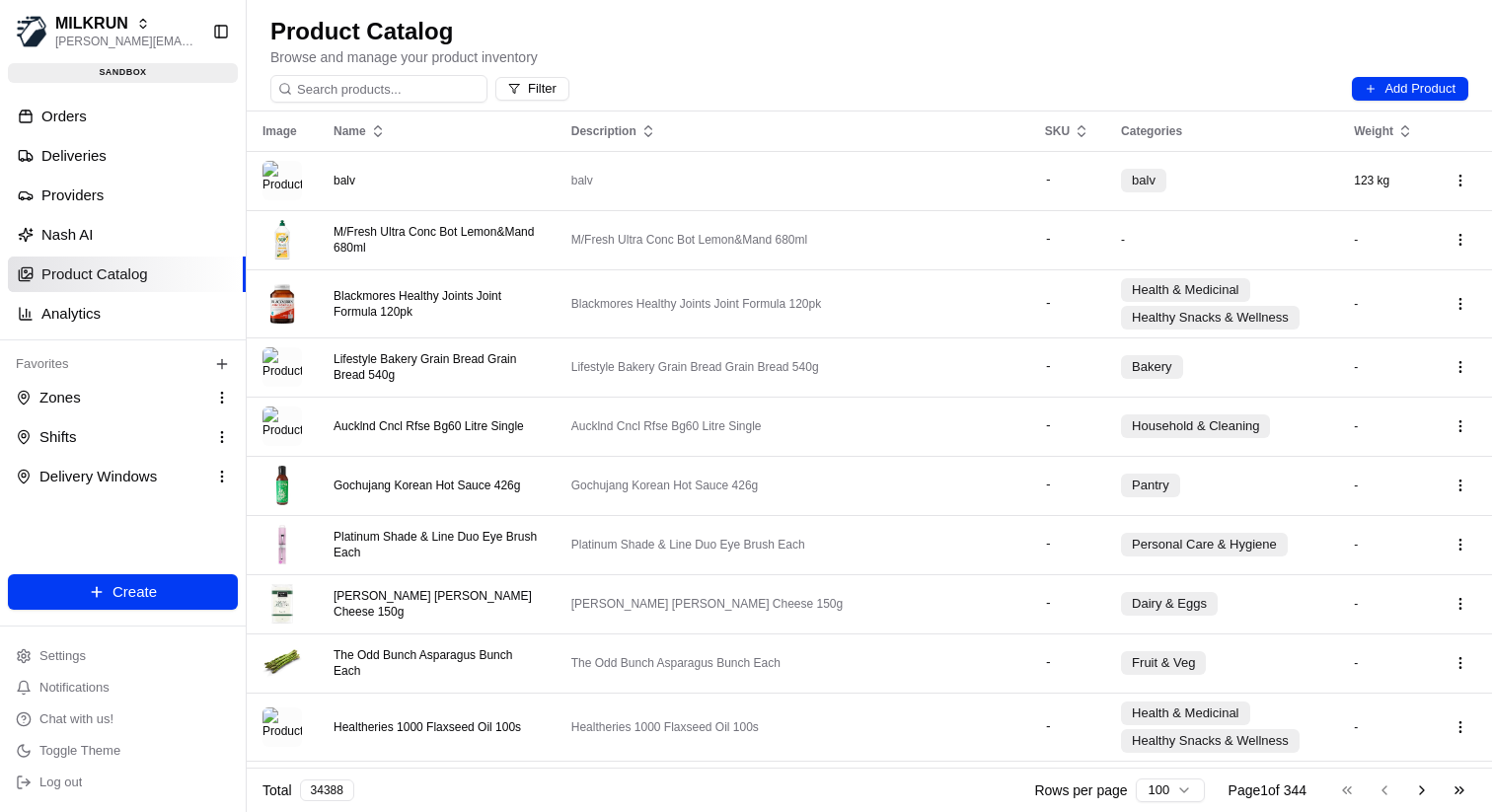 click on "Browse and manage your product inventory" at bounding box center (869, 57) 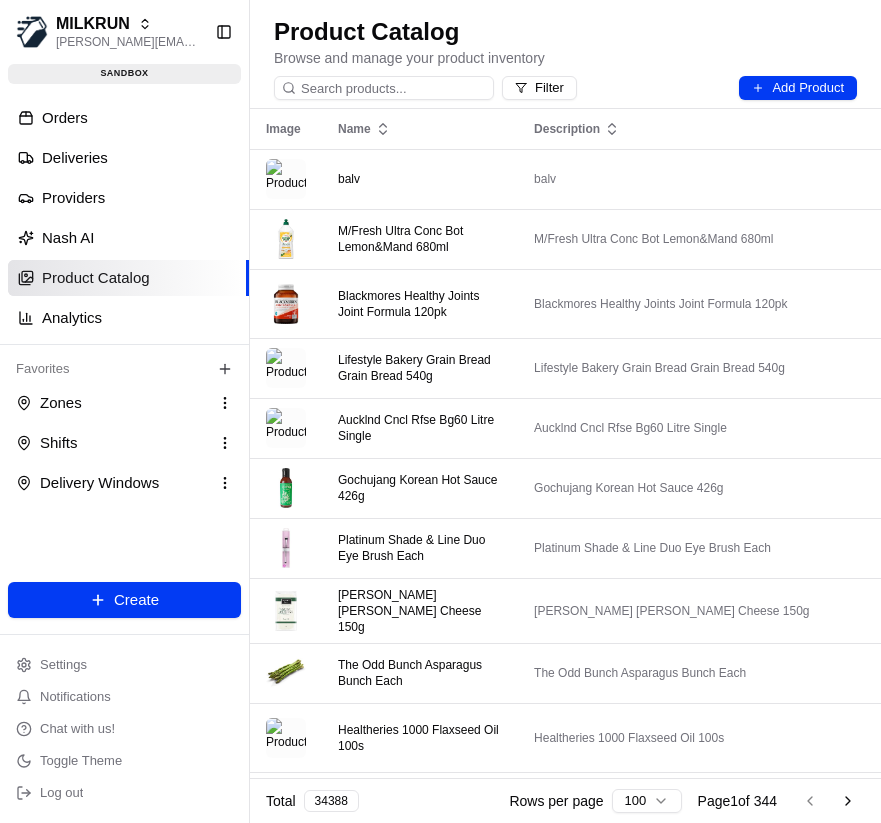 click on "Browse and manage your product inventory" at bounding box center [565, 58] 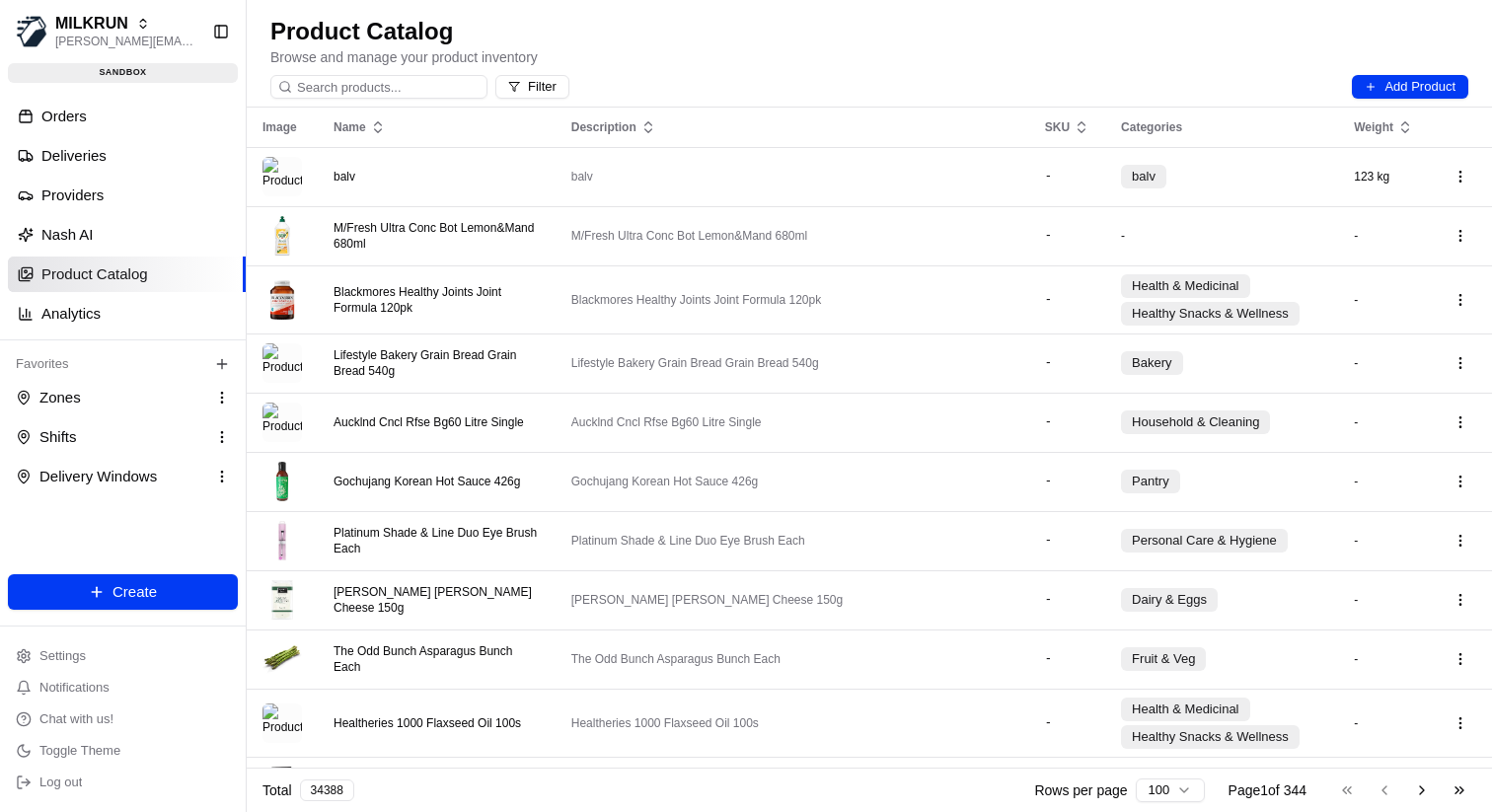 click on "Product Catalog" at bounding box center [869, 32] 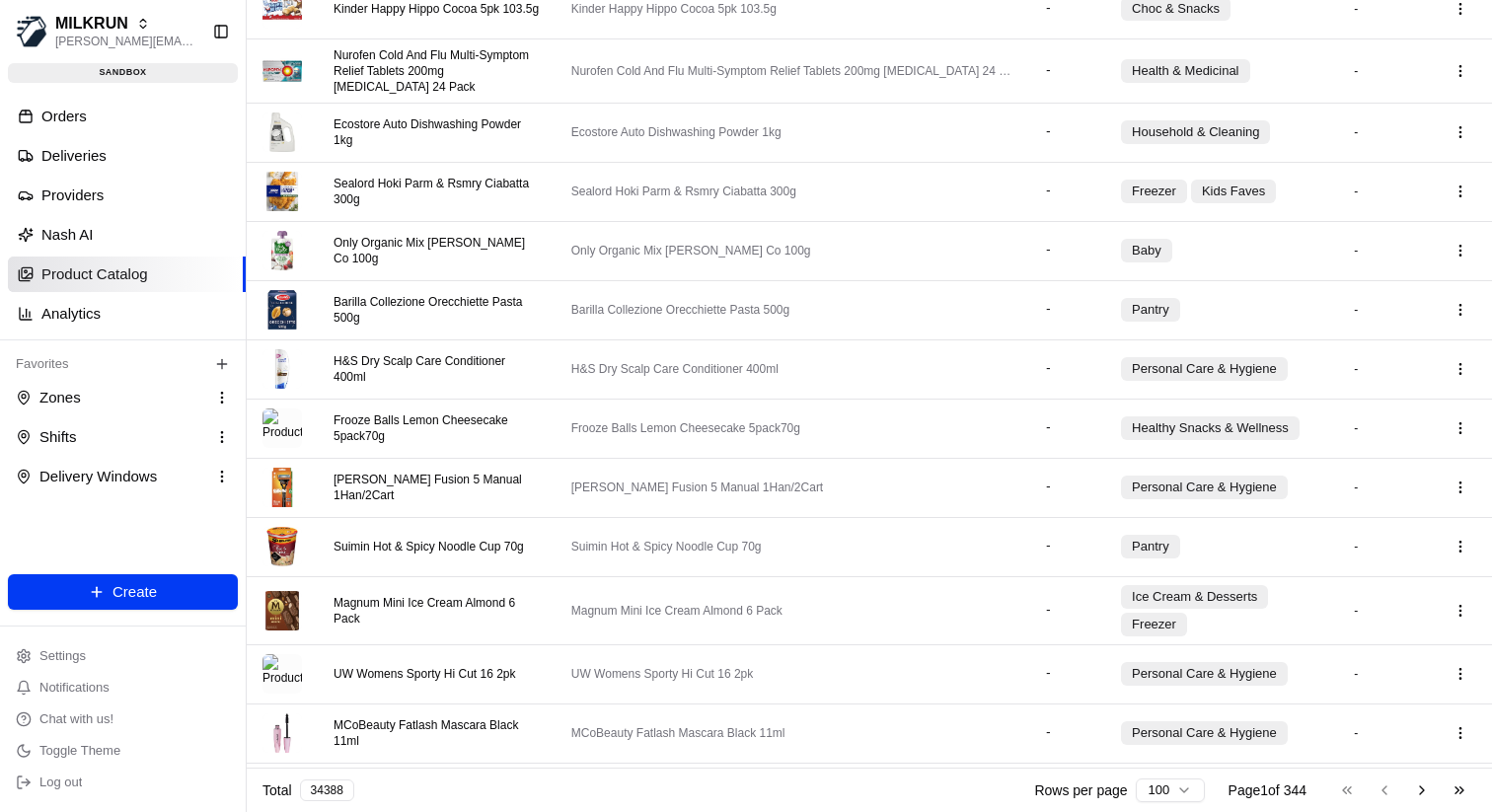 scroll, scrollTop: 3456, scrollLeft: 0, axis: vertical 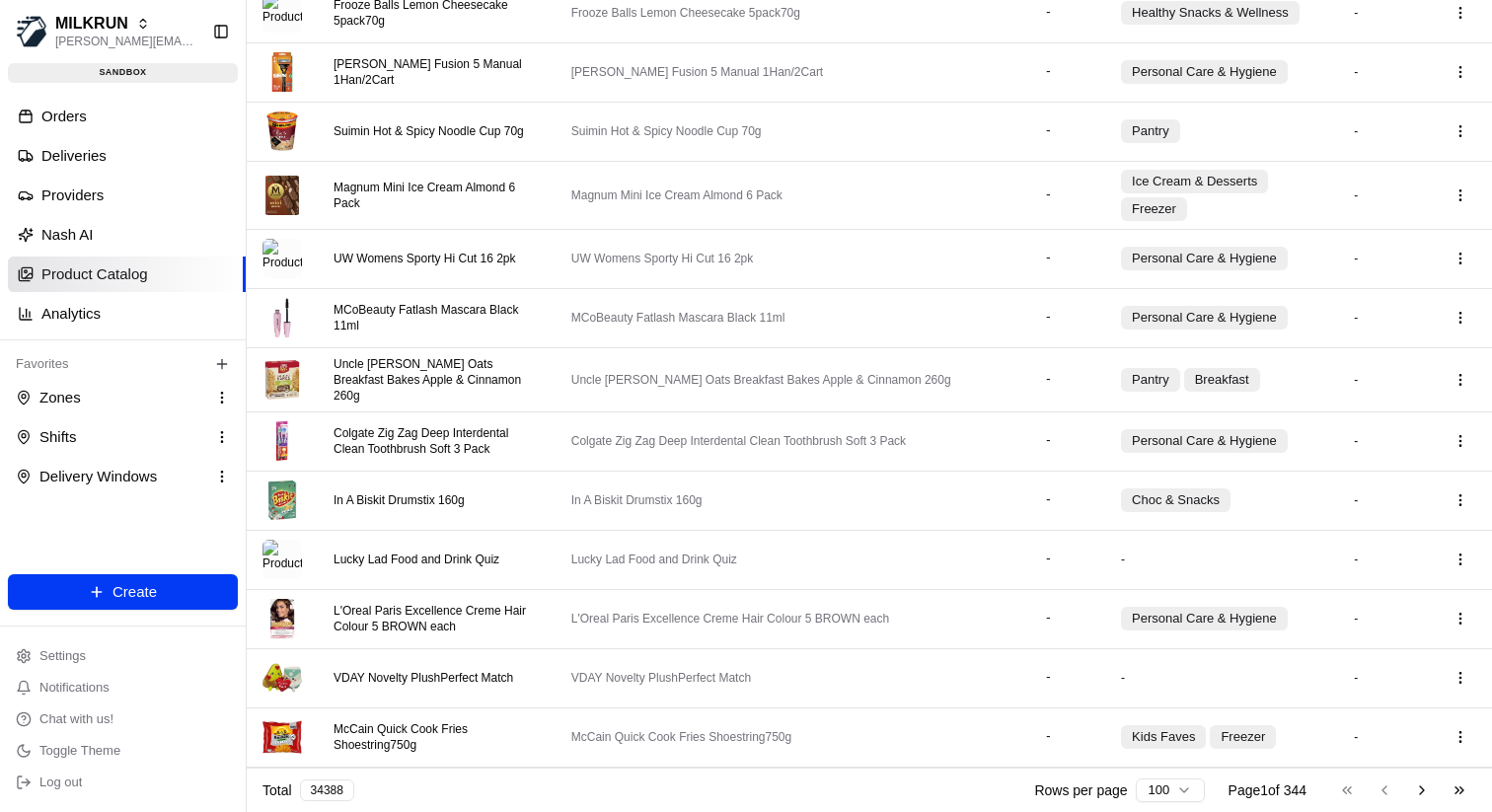click on "MILKRUN karol@usenash.com Toggle Sidebar sandbox Orders Deliveries Providers Nash AI Product Catalog Analytics Favorites Zones Shifts Delivery Windows Main Menu Members & Organization Organization Users Roles Preferences Customization Portal Tracking Orchestration Automations Dispatch Strategy Optimization Strategy Shipping Labels Manifest Locations Pickup Locations Dropoff Locations AI Support Call Agent Billing Billing Refund Requests Integrations Notification Triggers Webhooks API Keys Request Logs Other Feature Flags Create Settings Notifications Chat with us! Toggle Theme Log out Product Catalog Browse and manage your product inventory Filter Add Product Image Name Description SKU Categories Weight balv balv - balv 123 kg Edit M/Fresh Ultra Conc  Bot Lemon&Mand 680ml M/Fresh Ultra Conc  Bot Lemon&Mand 680ml - - - Edit Blackmores Healthy Joints Joint Formula 120pk Blackmores Healthy Joints Joint Formula 120pk - Health & Medicinal Healthy Snacks & Wellness - Edit - Bakery - Edit - - Edit -" at bounding box center (746, 406) 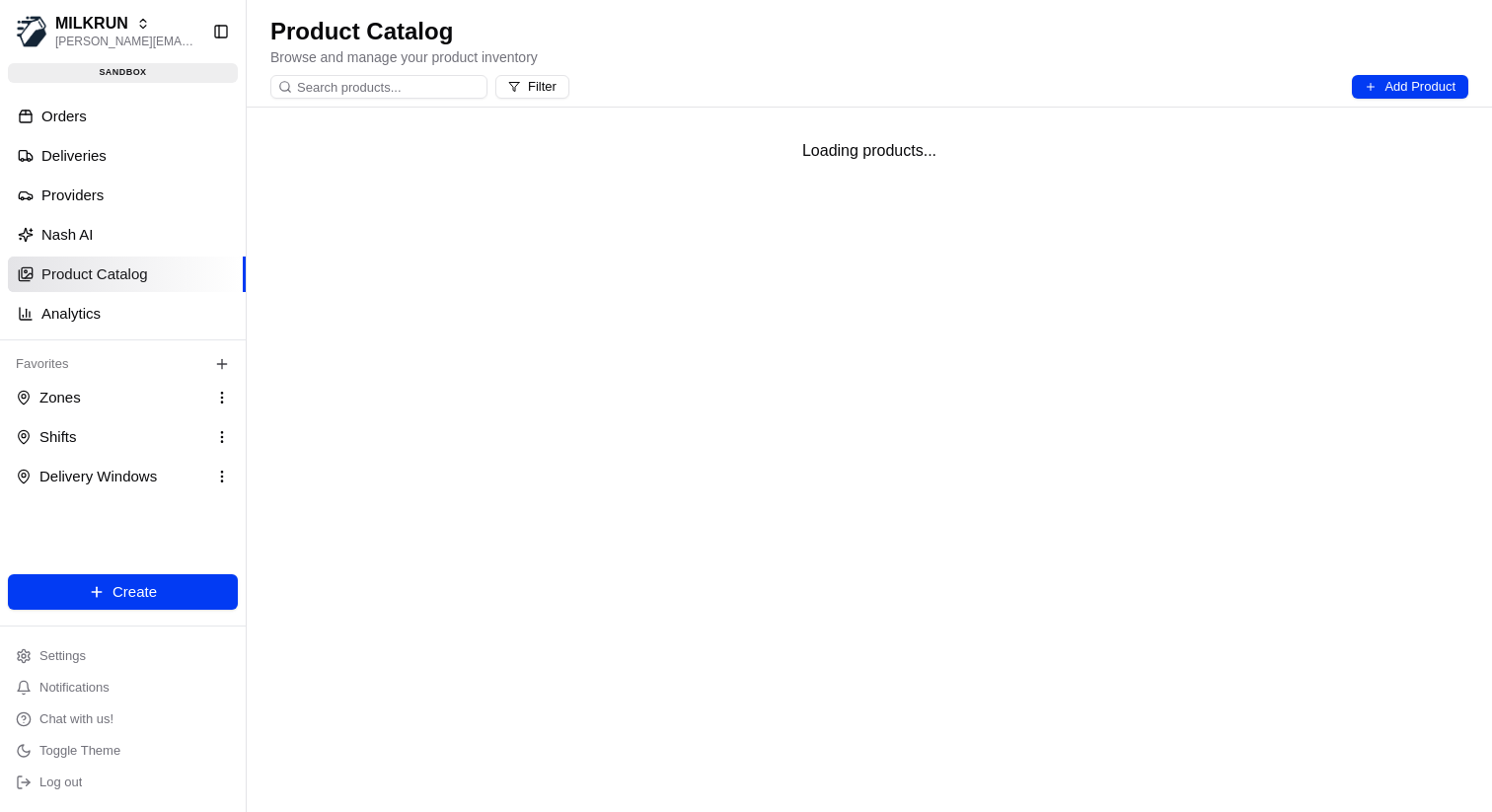 scroll, scrollTop: 0, scrollLeft: 0, axis: both 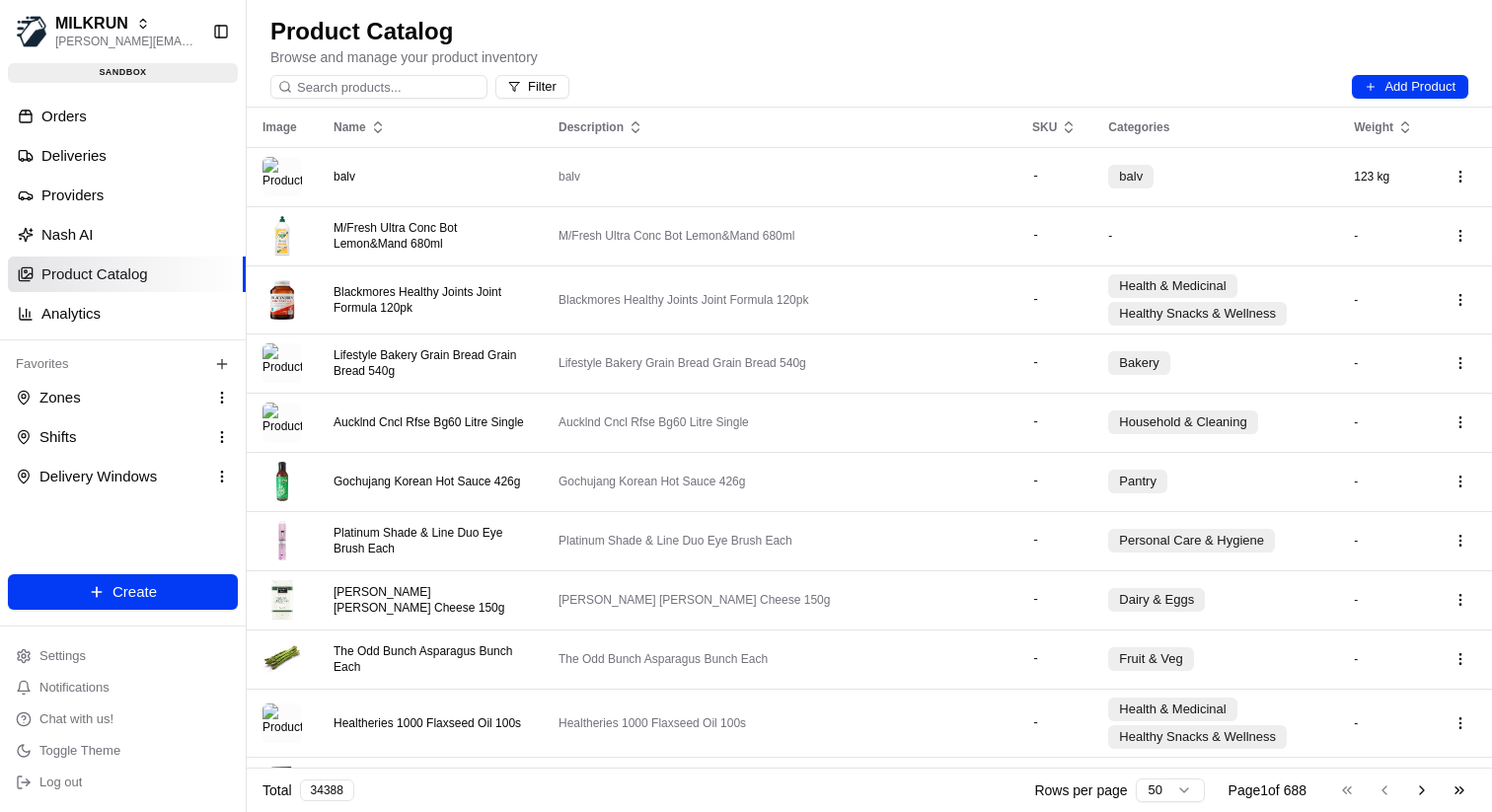 click on "Browse and manage your product inventory" at bounding box center [869, 57] 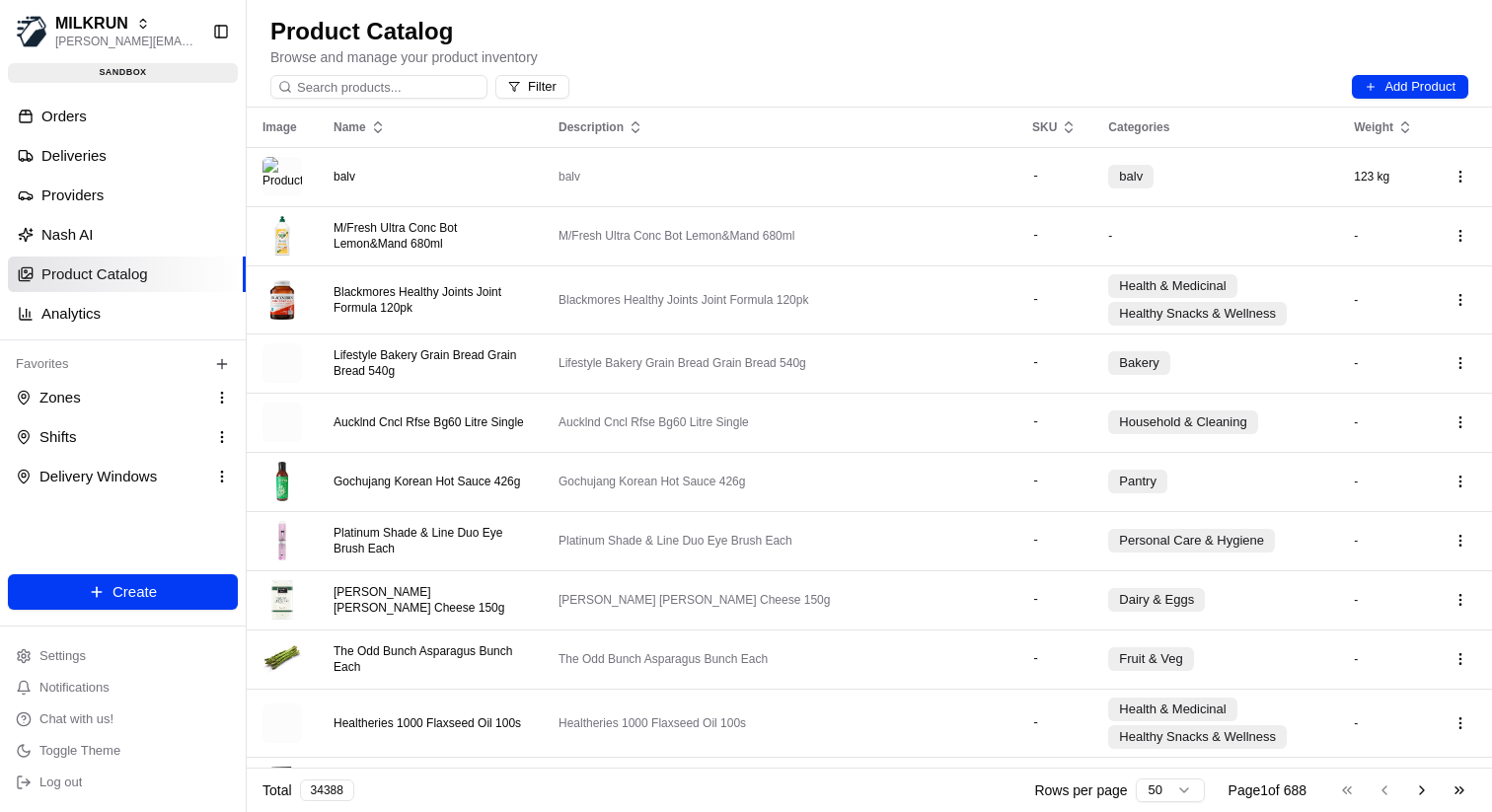 scroll, scrollTop: 0, scrollLeft: 0, axis: both 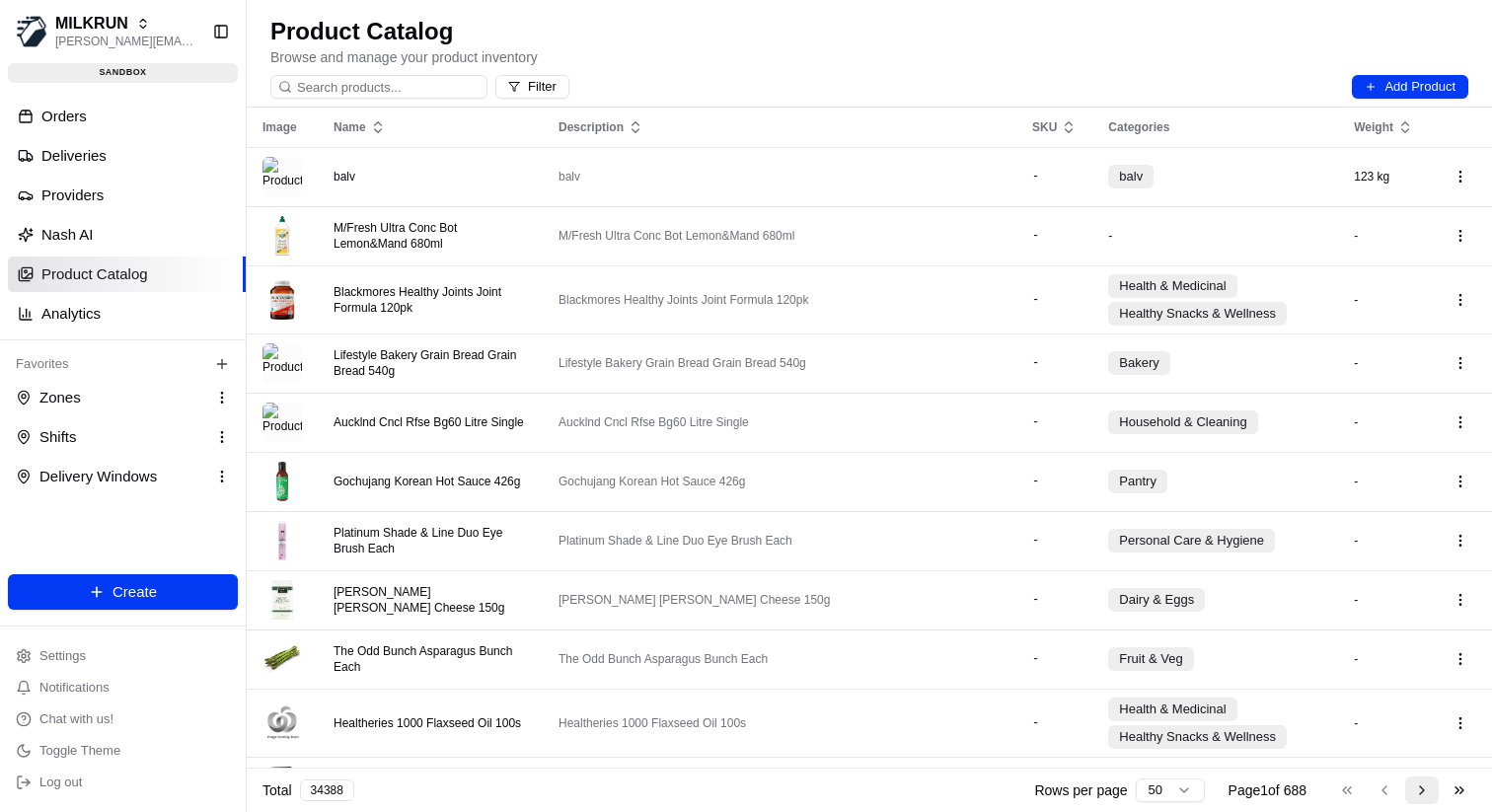 click on "Go to next page" at bounding box center [1422, 790] 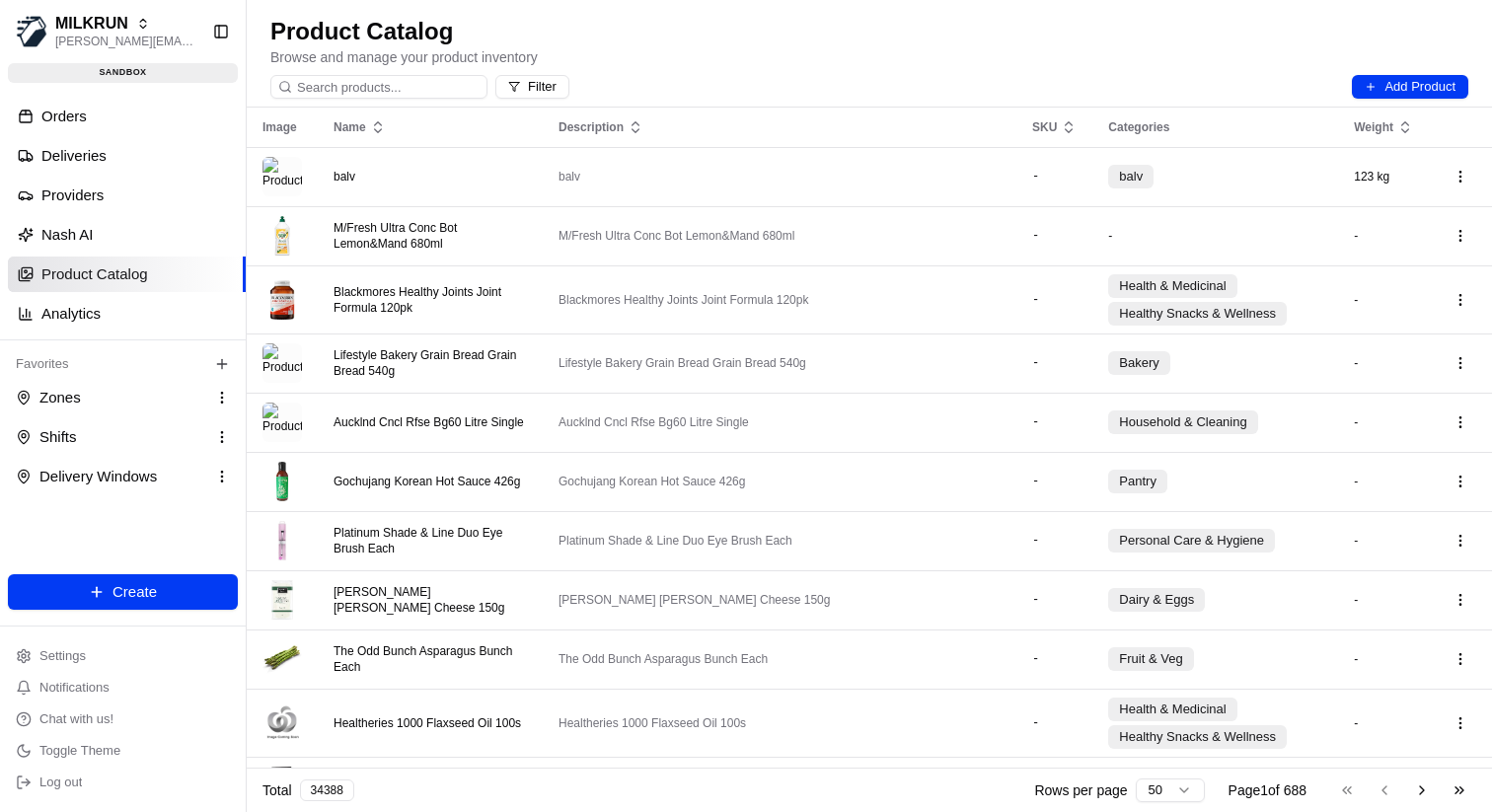 click on "Go to first page Go to previous page Go to next page Go to last page" at bounding box center [1403, 790] 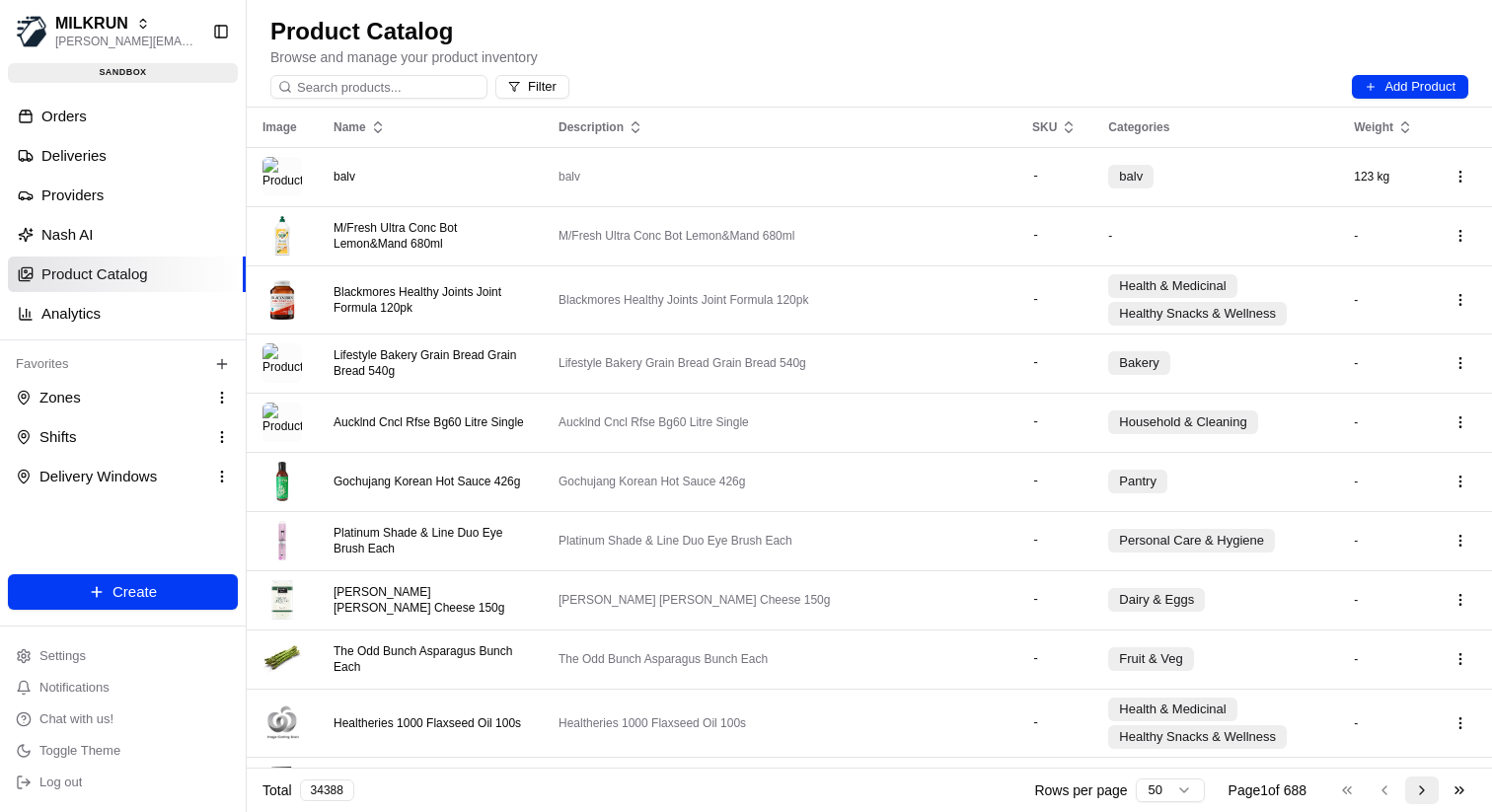 click on "Go to next page" at bounding box center (1422, 790) 